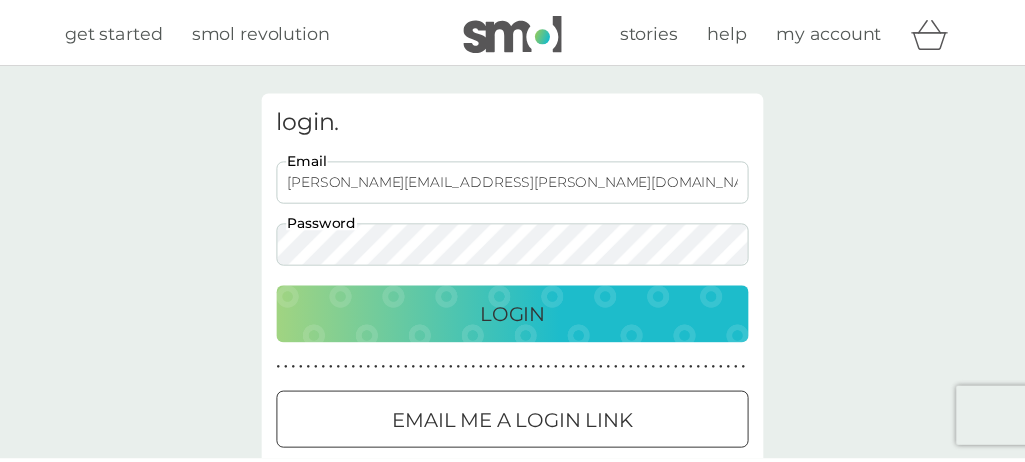 scroll, scrollTop: 0, scrollLeft: 0, axis: both 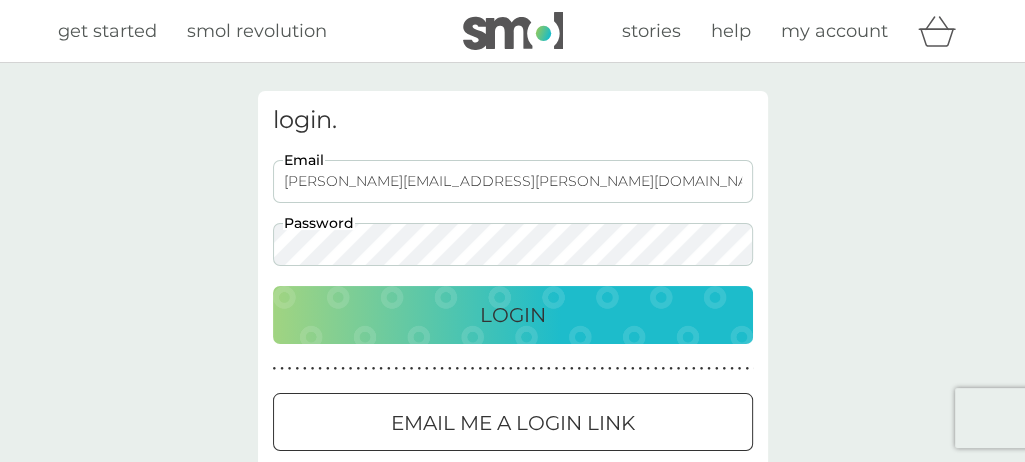 click on "Login" at bounding box center (513, 315) 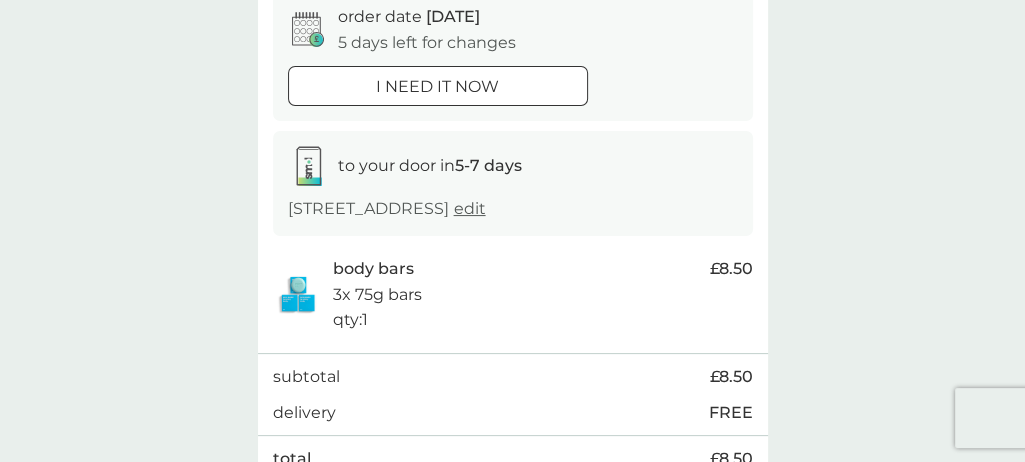 scroll, scrollTop: 316, scrollLeft: 0, axis: vertical 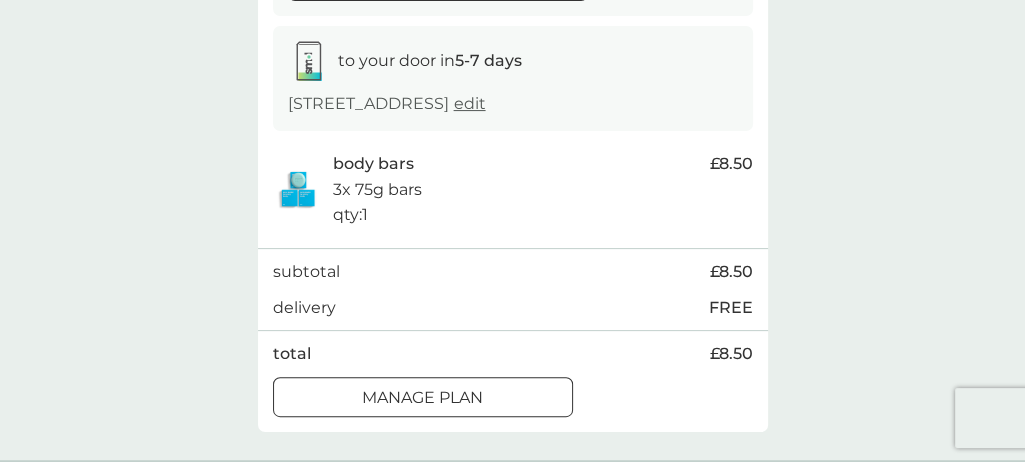 click on "Manage plan" at bounding box center [423, 398] 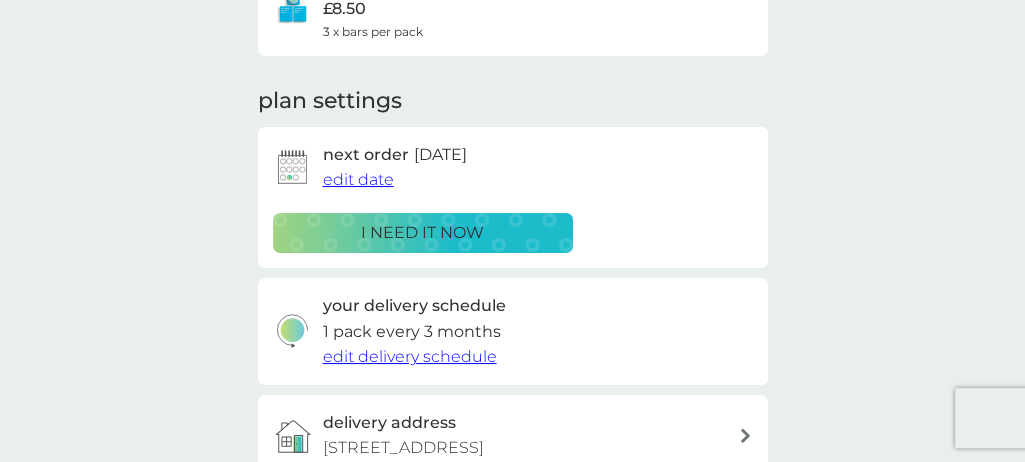 scroll, scrollTop: 0, scrollLeft: 0, axis: both 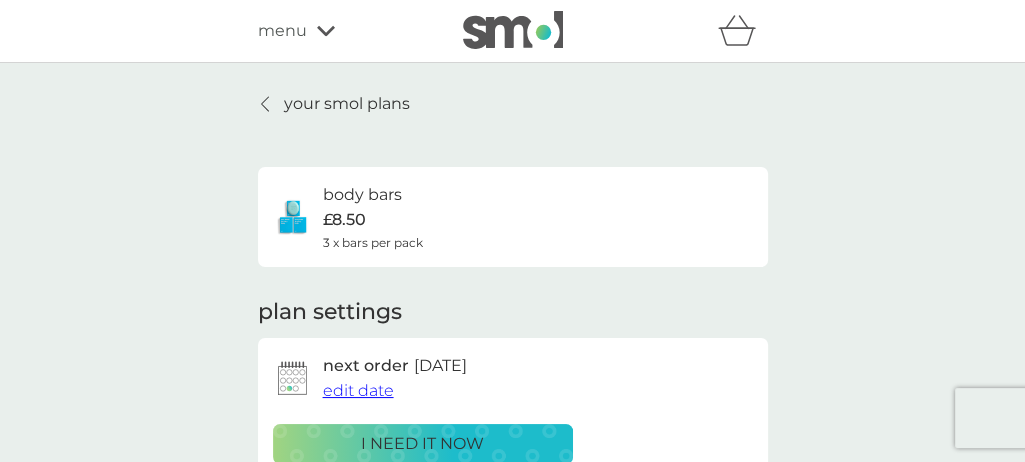 click on "your smol plans" at bounding box center (347, 104) 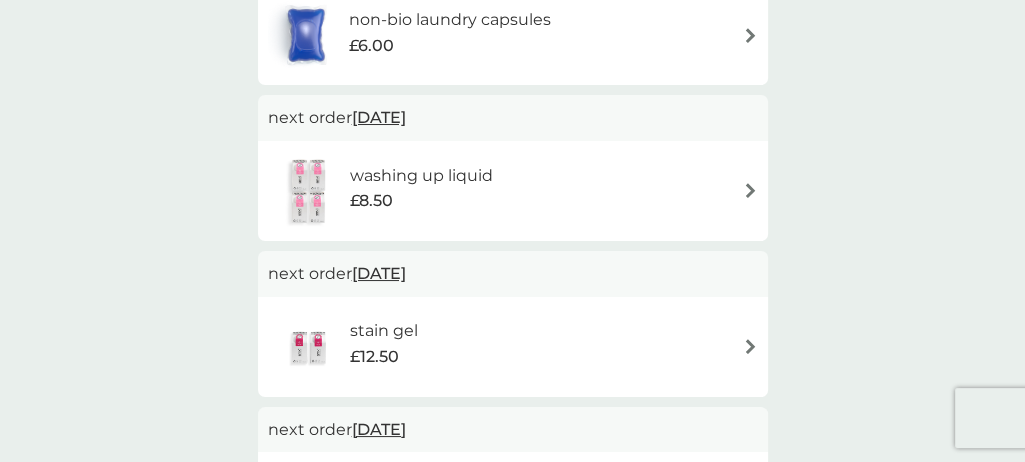 scroll, scrollTop: 739, scrollLeft: 0, axis: vertical 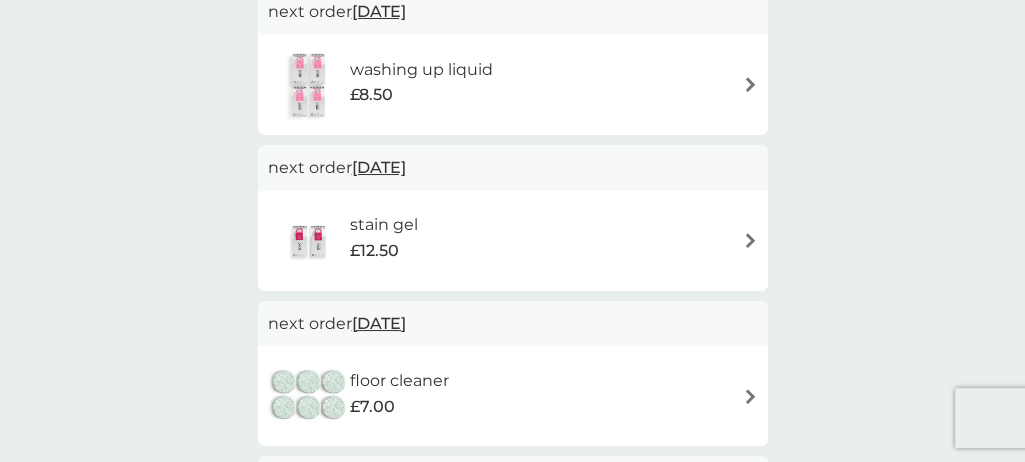 click at bounding box center [750, 240] 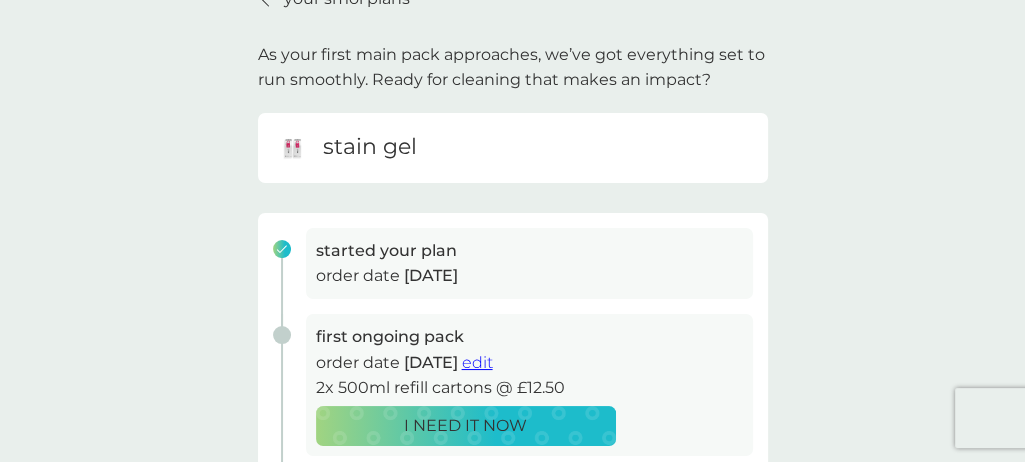 scroll, scrollTop: 0, scrollLeft: 0, axis: both 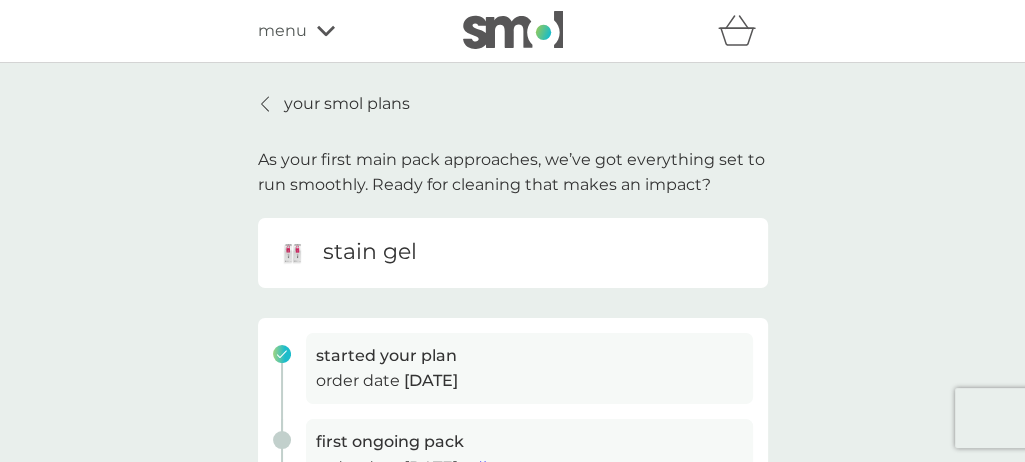 click 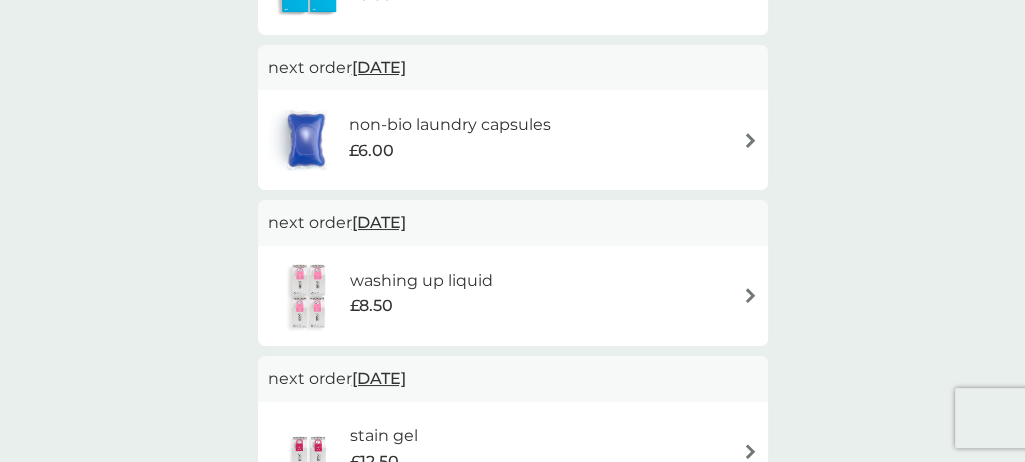 scroll, scrollTop: 633, scrollLeft: 0, axis: vertical 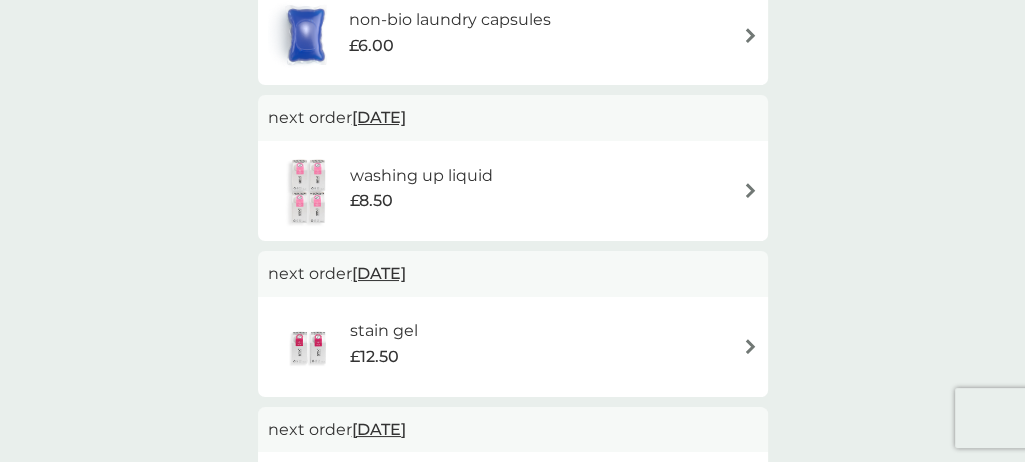 click on "stain gel £12.50" at bounding box center [513, 347] 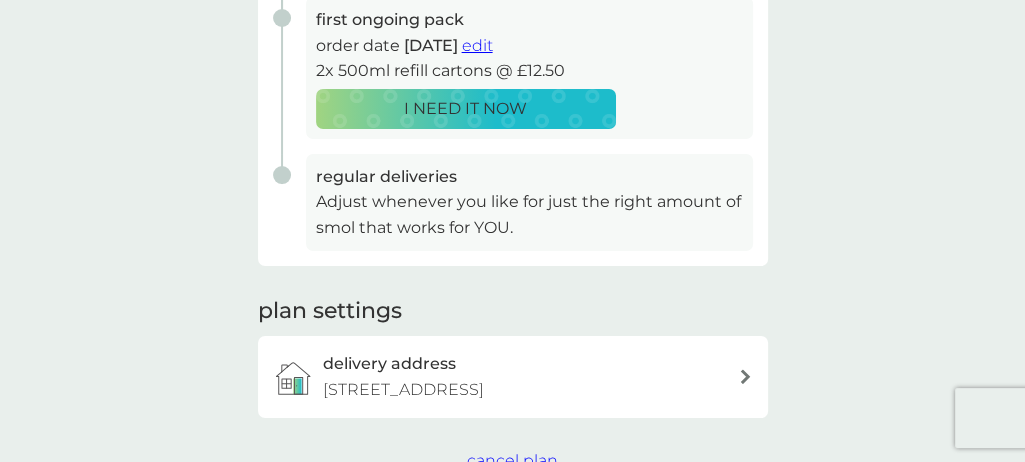 scroll, scrollTop: 528, scrollLeft: 0, axis: vertical 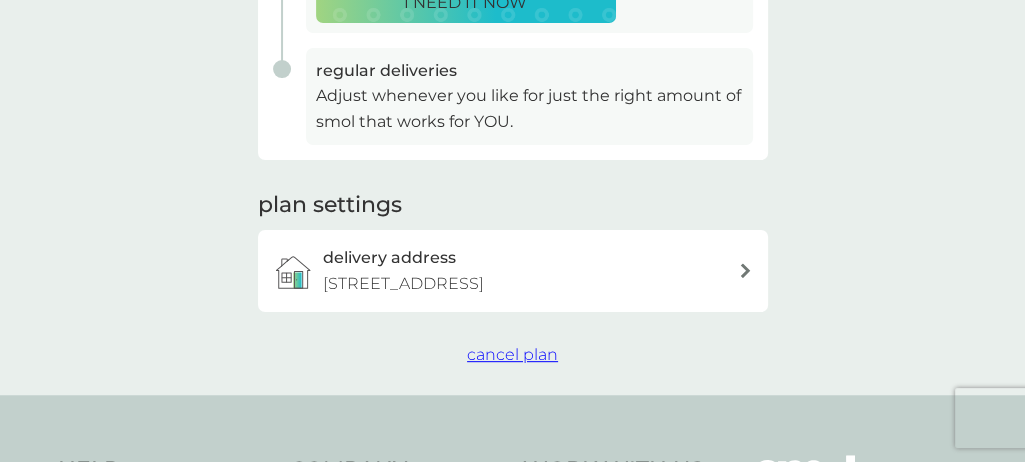 click on "cancel plan" at bounding box center [512, 354] 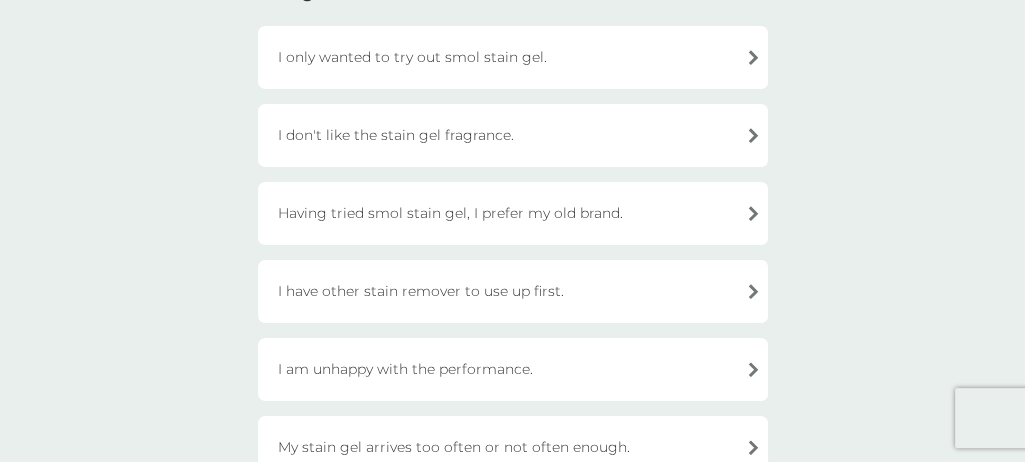 scroll, scrollTop: 316, scrollLeft: 0, axis: vertical 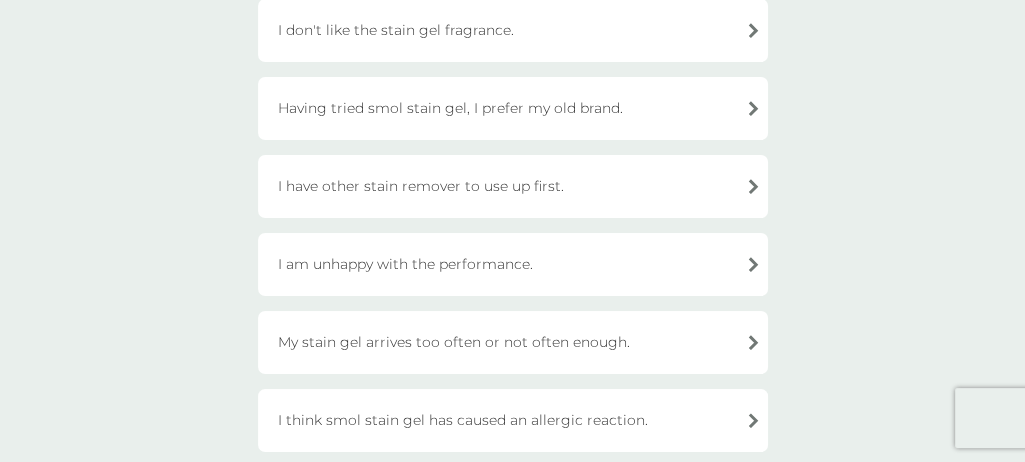 click on "I am unhappy with the performance." at bounding box center [513, 264] 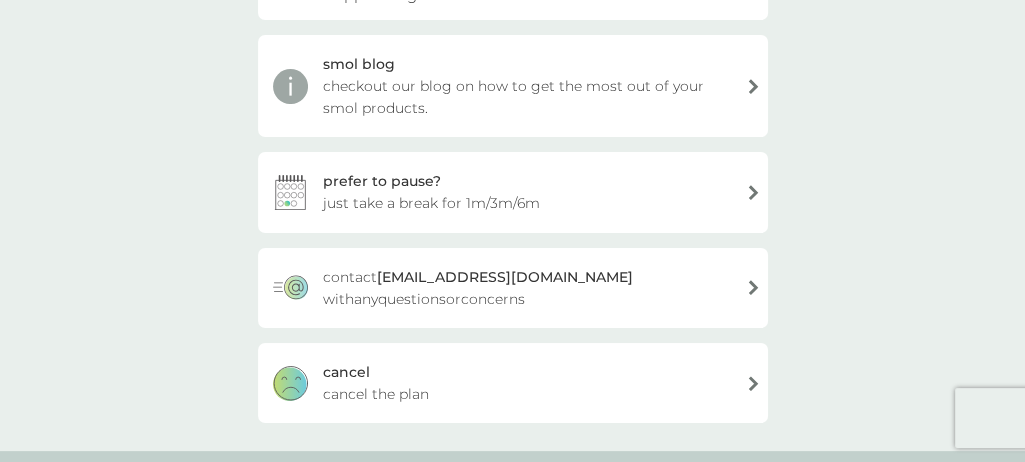 click on "cancel cancel the plan" at bounding box center (513, 383) 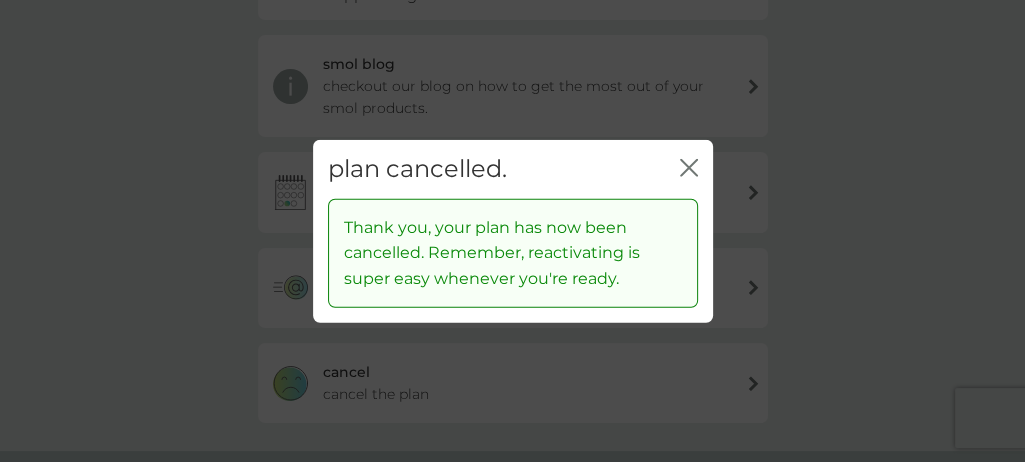 click on "close" 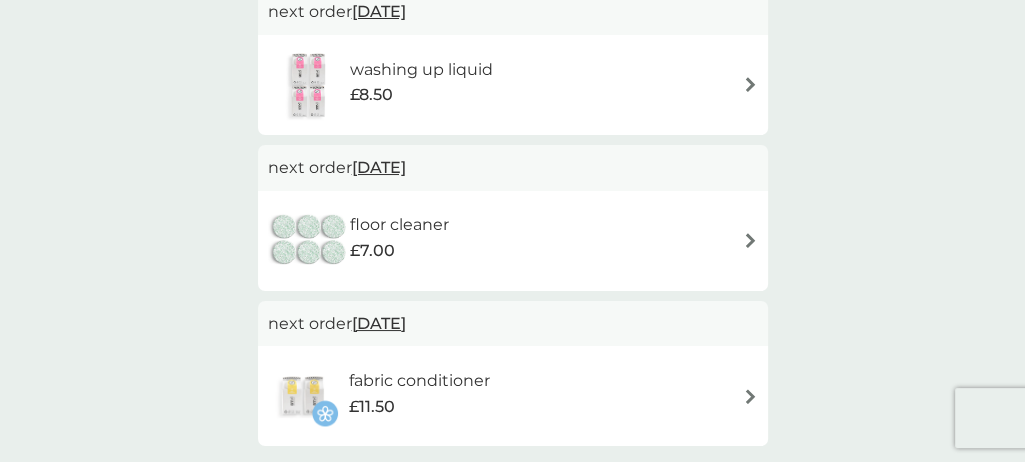 scroll, scrollTop: 844, scrollLeft: 0, axis: vertical 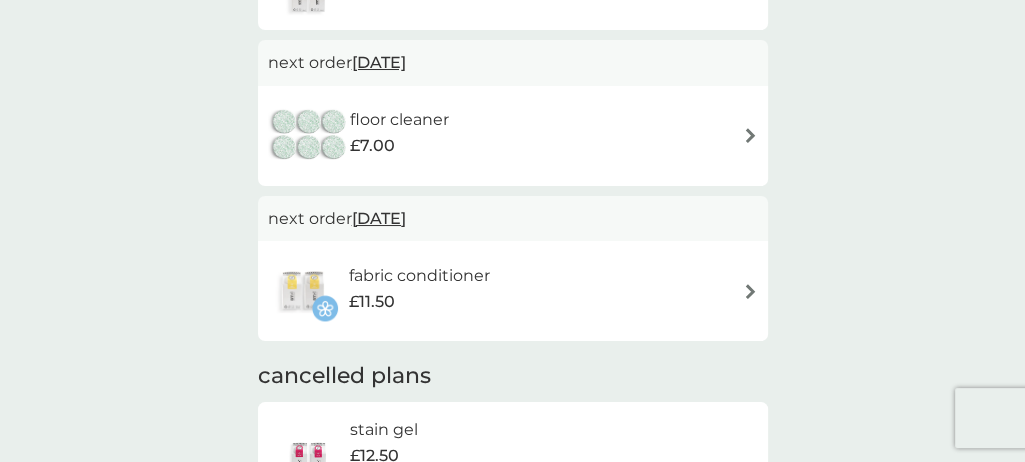 click at bounding box center (750, 291) 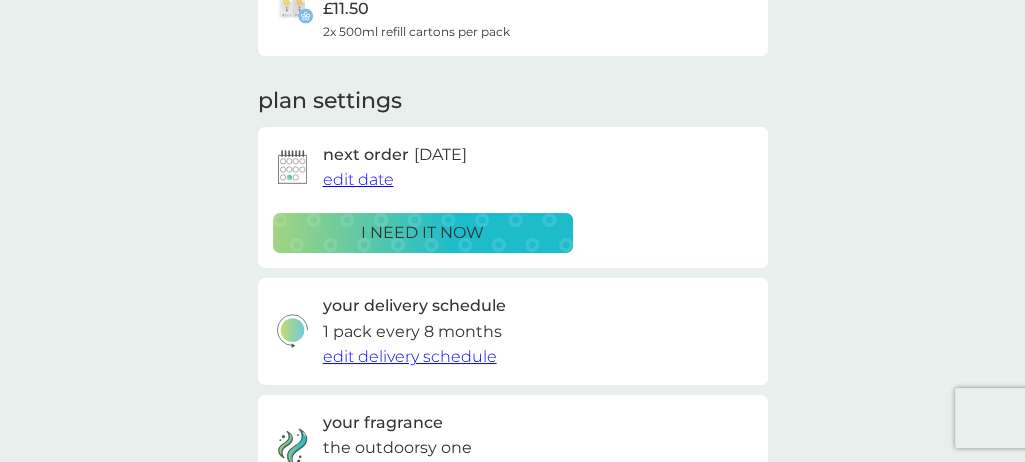 scroll, scrollTop: 316, scrollLeft: 0, axis: vertical 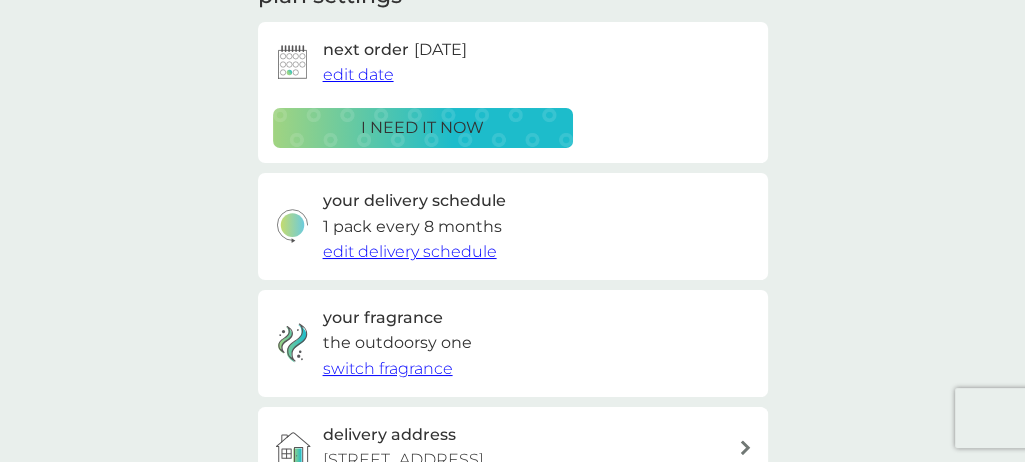 click on "switch fragrance" at bounding box center (388, 368) 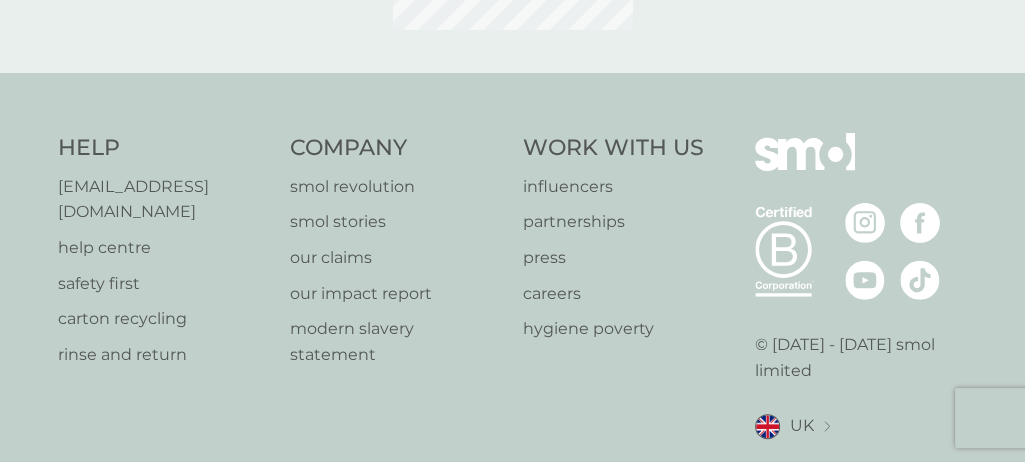 scroll, scrollTop: 0, scrollLeft: 0, axis: both 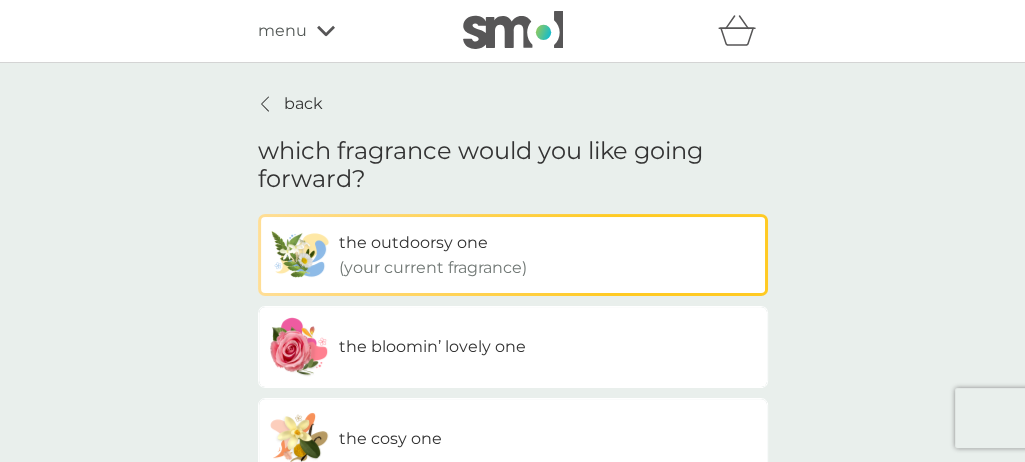 click on "the bloomin’ lovely one" at bounding box center [432, 346] 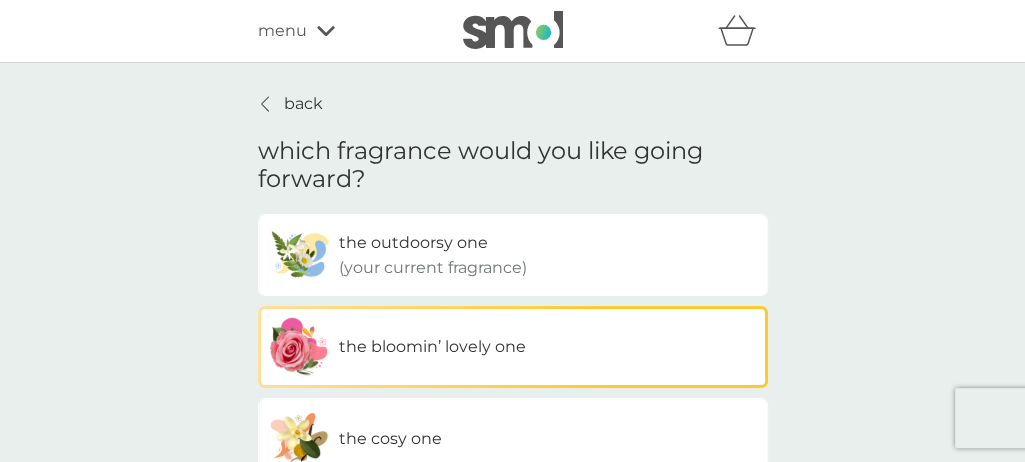 click on "back which fragrance would you like going forward? the outdoorsy one (your current fragrance) the bloomin’ lovely one the cosy one not sure which? confirm" at bounding box center [512, 348] 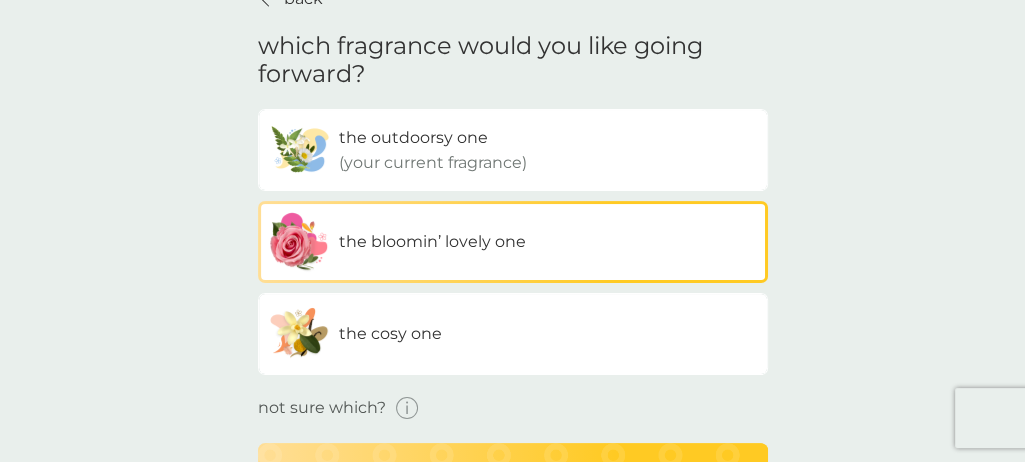 scroll, scrollTop: 211, scrollLeft: 0, axis: vertical 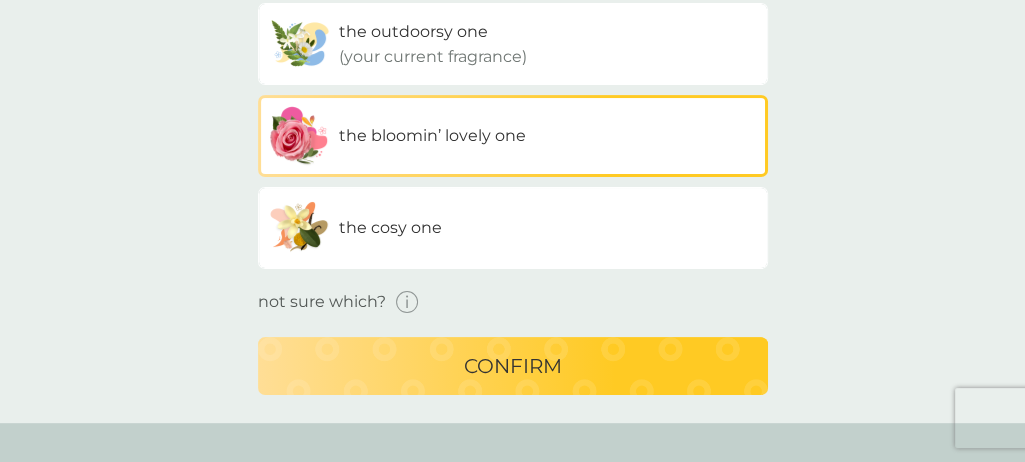 click on "confirm" at bounding box center (513, 366) 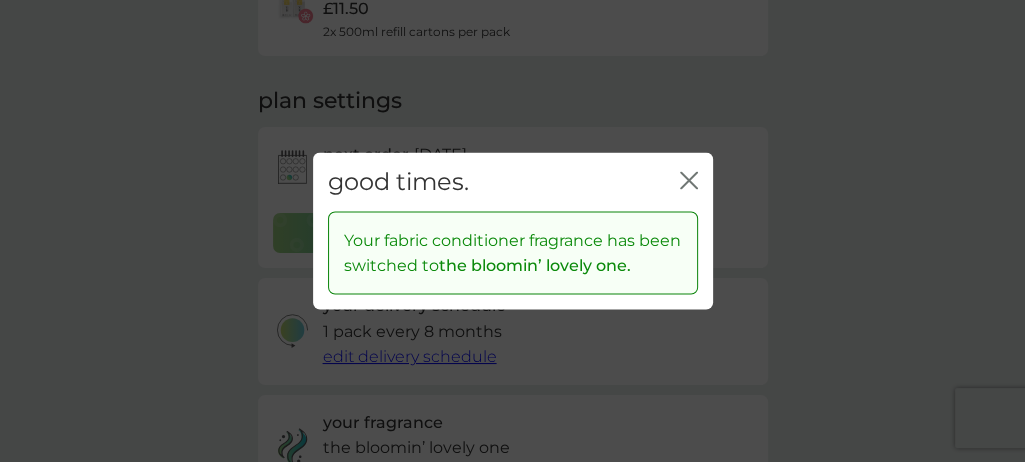 scroll, scrollTop: 0, scrollLeft: 0, axis: both 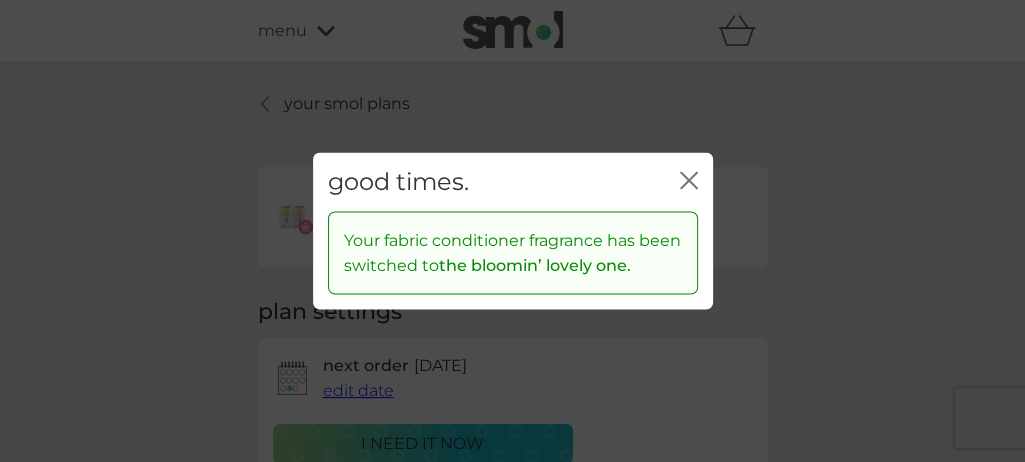 click on "close" 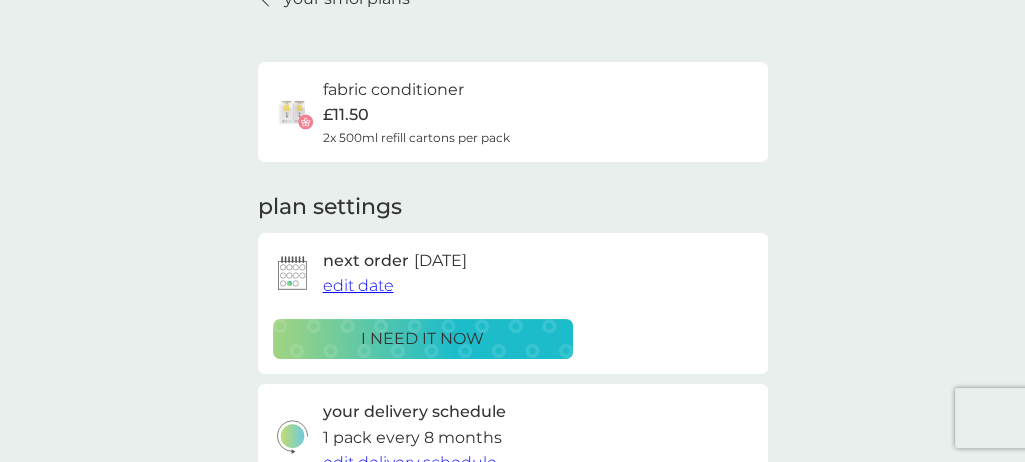 scroll, scrollTop: 0, scrollLeft: 0, axis: both 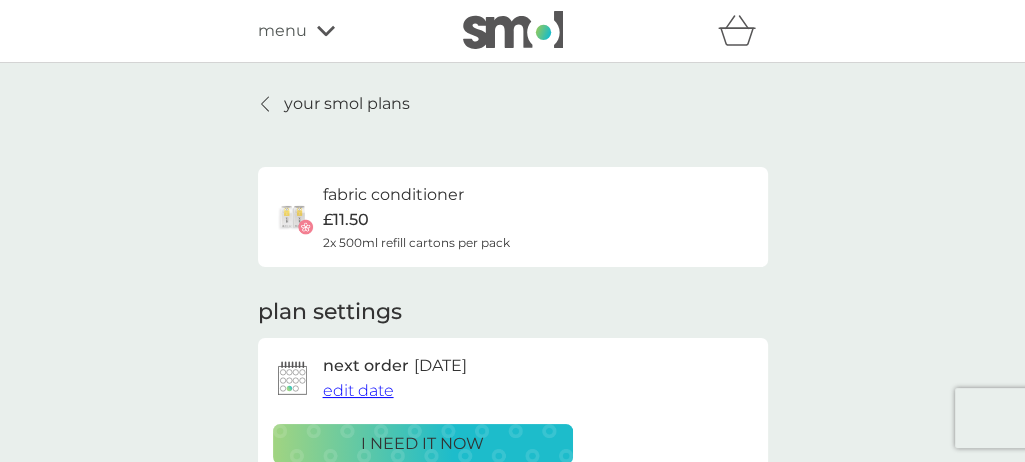 click on "edit date" at bounding box center (358, 390) 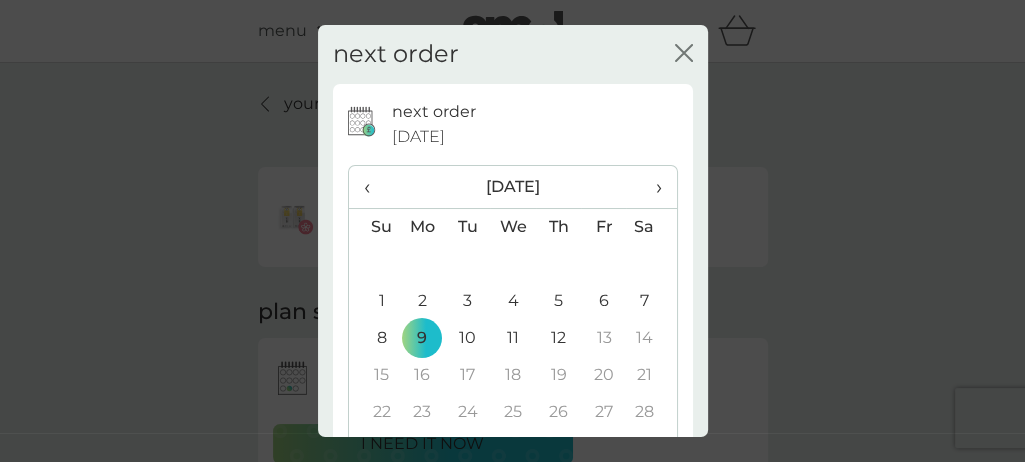 click on "‹" at bounding box center [374, 187] 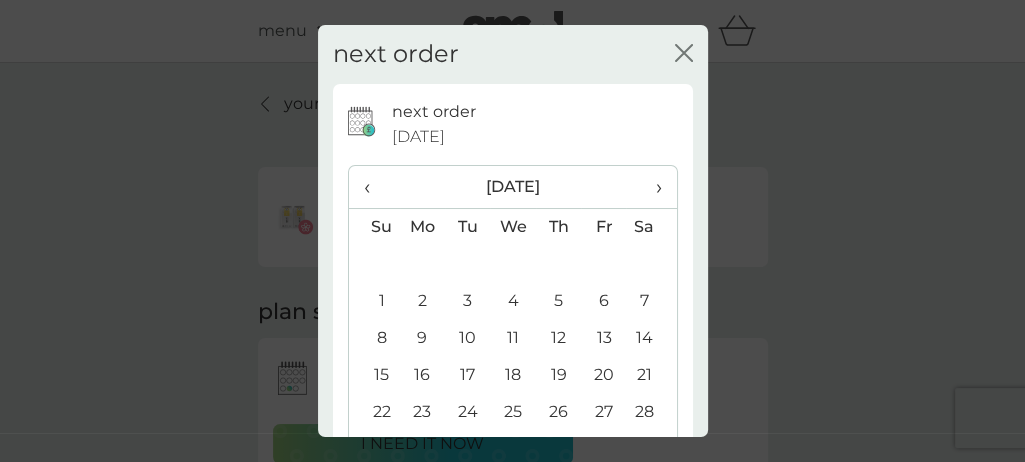 click on "‹" at bounding box center (374, 187) 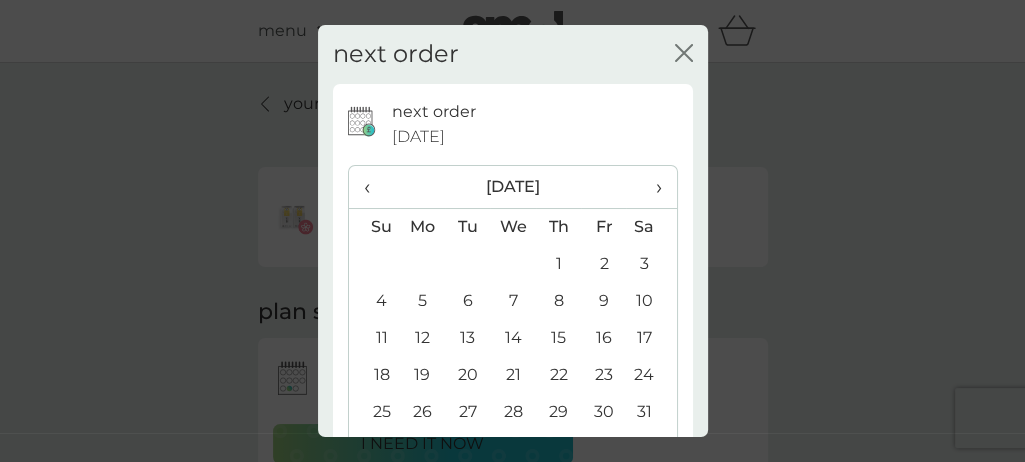 click on "‹" at bounding box center (374, 187) 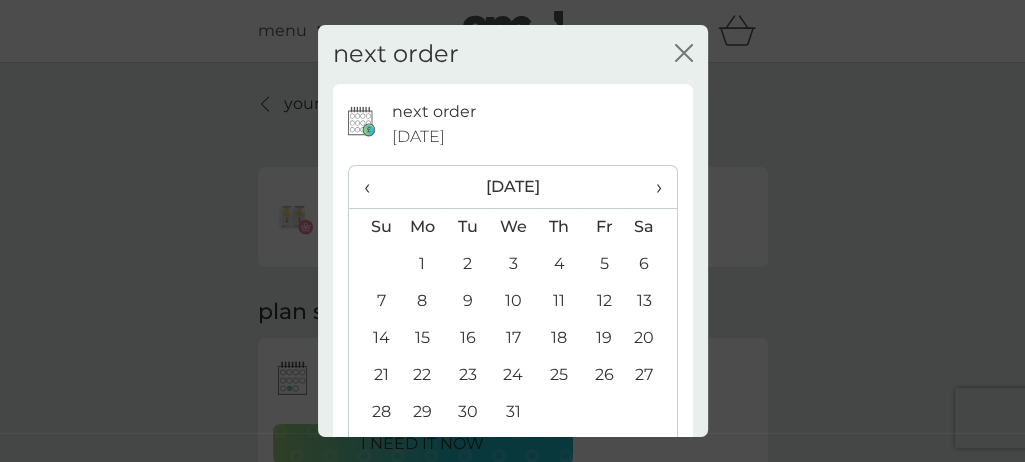 click on "‹" at bounding box center (374, 187) 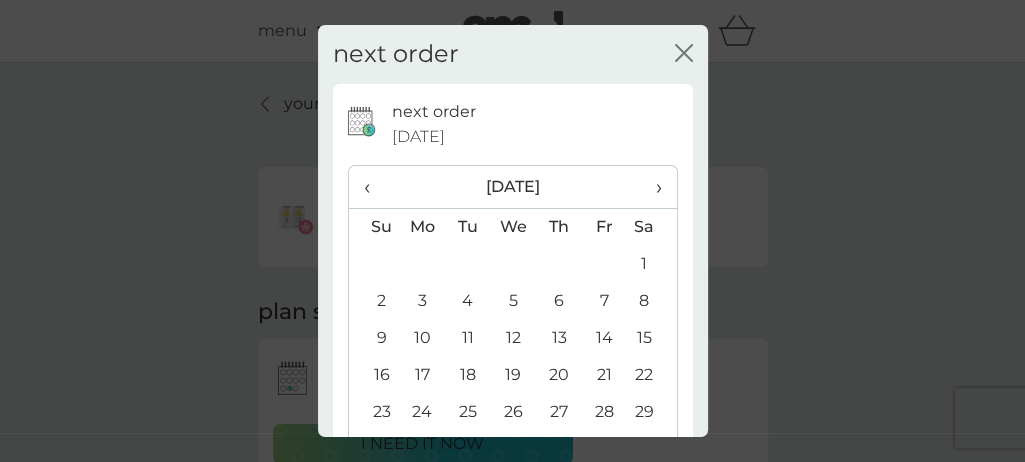 click on "‹" at bounding box center (374, 187) 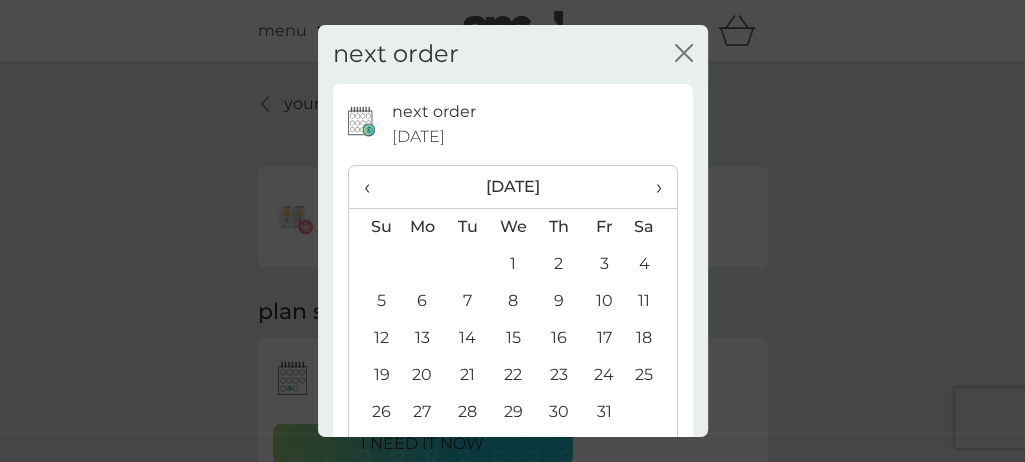 click on "‹" at bounding box center [374, 187] 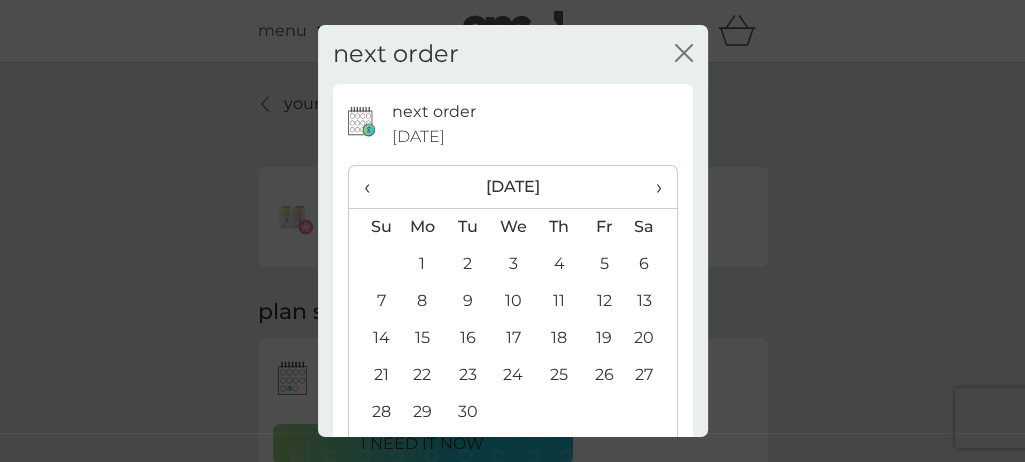click on "‹" at bounding box center [374, 187] 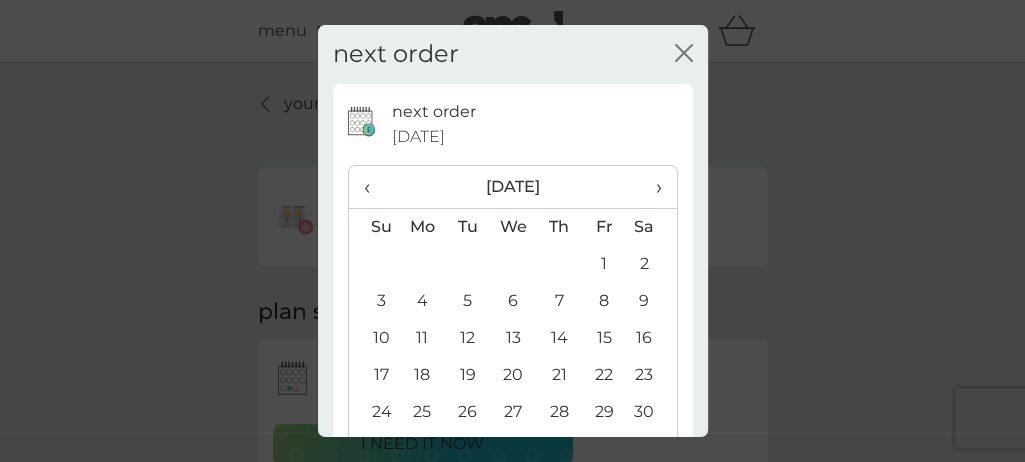 click on "25" at bounding box center (423, 412) 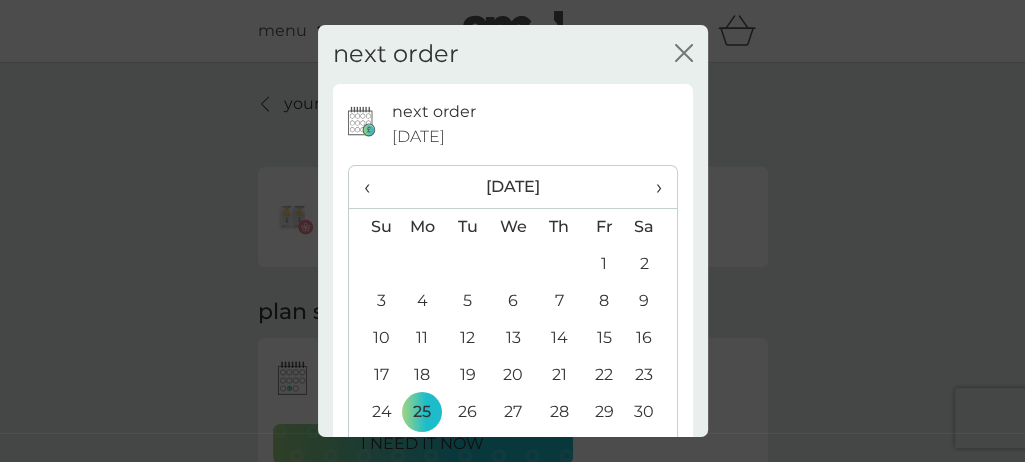 scroll, scrollTop: 105, scrollLeft: 0, axis: vertical 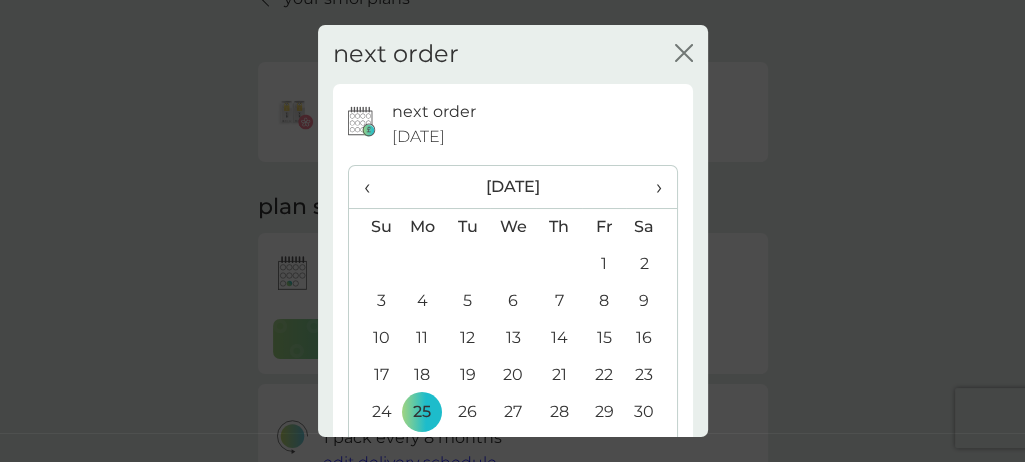click on "next order close next order 9 Mar 2026 ‹ August 2025 › Su Mo Tu We Th Fr Sa 27 28 29 30 31 1 2 3 4 5 6 7 8 9 10 11 12 13 14 15 16 17 18 19 20 21 22 23 24 25 26 27 28 29 30 31 1 2 3 4 5 6 Save" at bounding box center (512, 231) 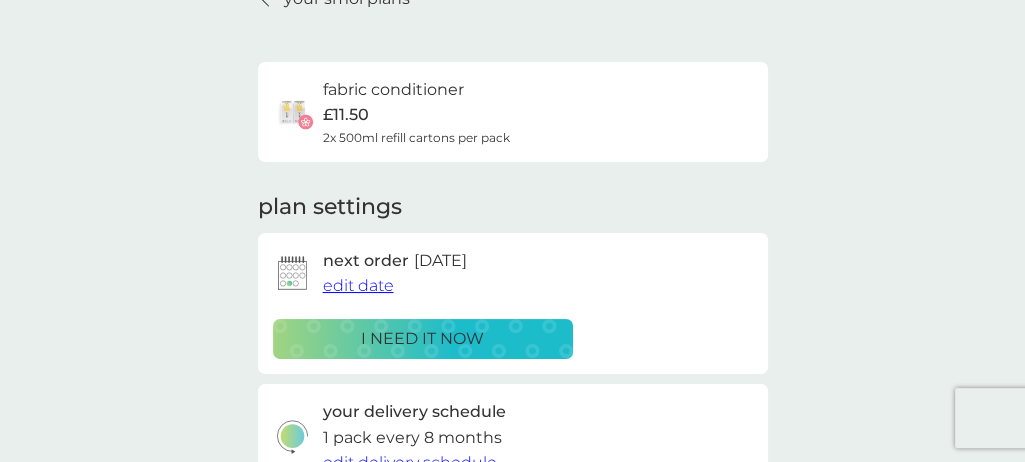click on "edit date" at bounding box center (358, 285) 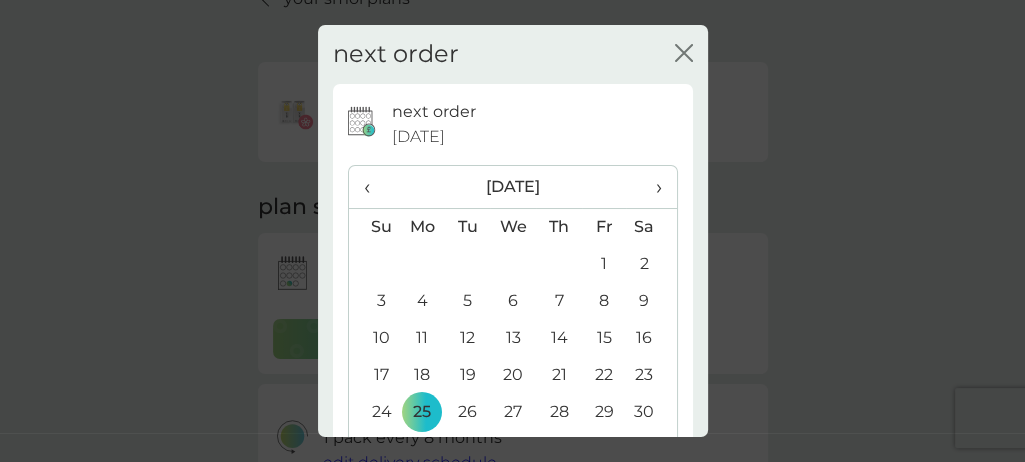 click on "25" at bounding box center [423, 412] 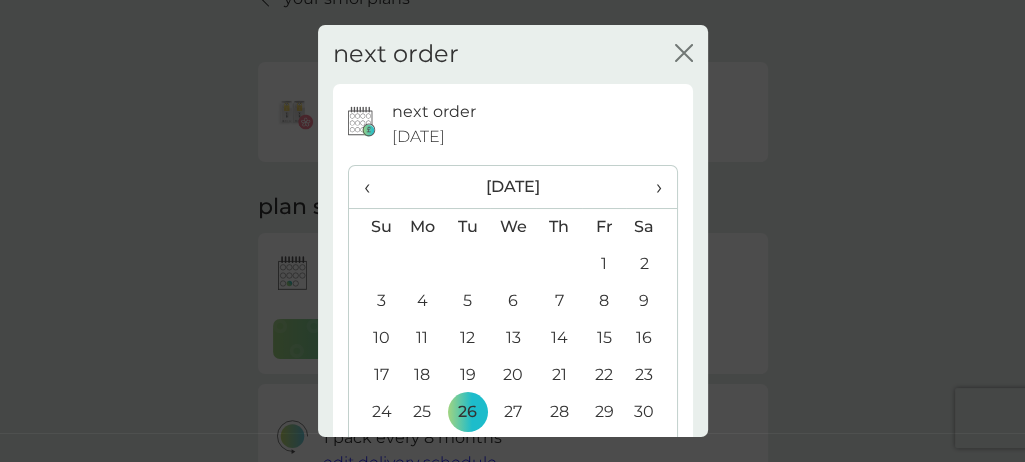 click on "25" at bounding box center [423, 412] 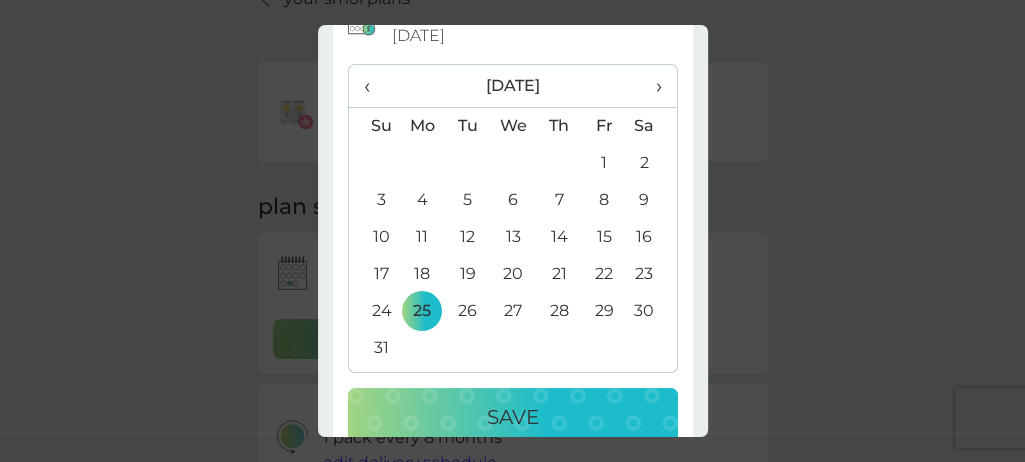 scroll, scrollTop: 139, scrollLeft: 0, axis: vertical 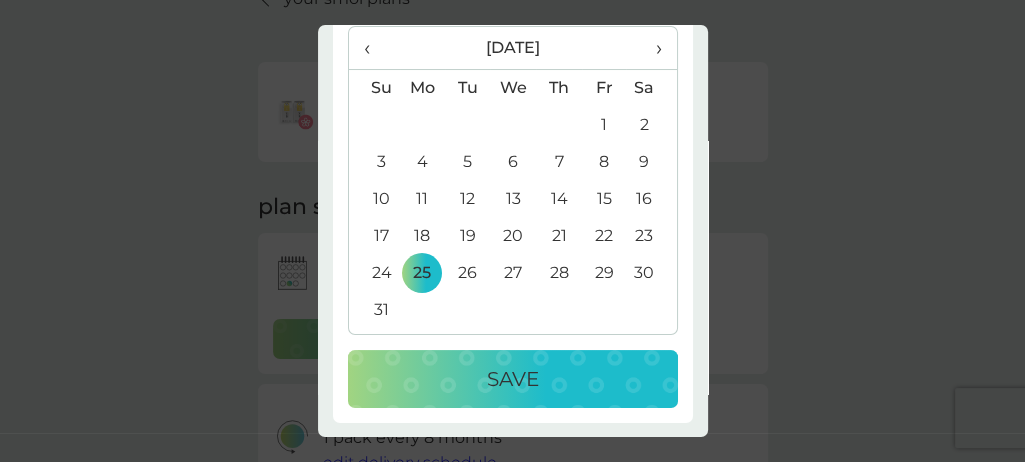 click on "Save" at bounding box center [513, 379] 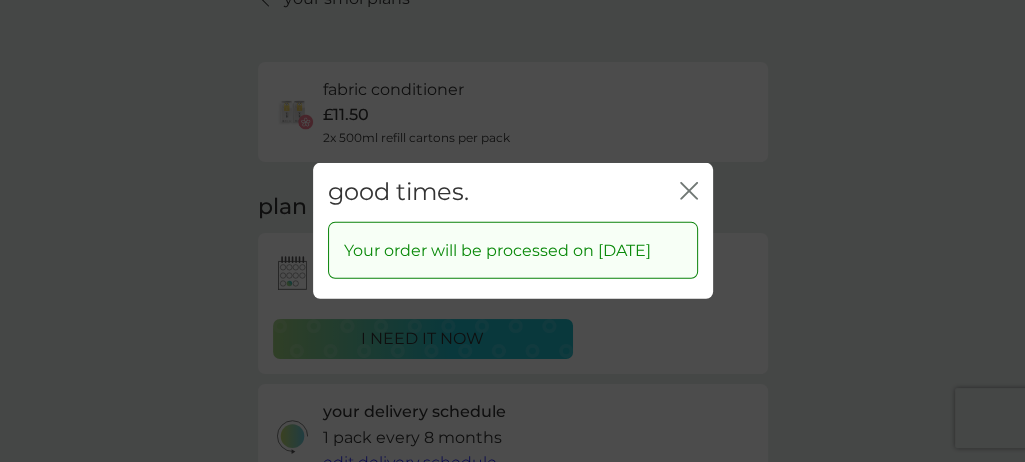 click 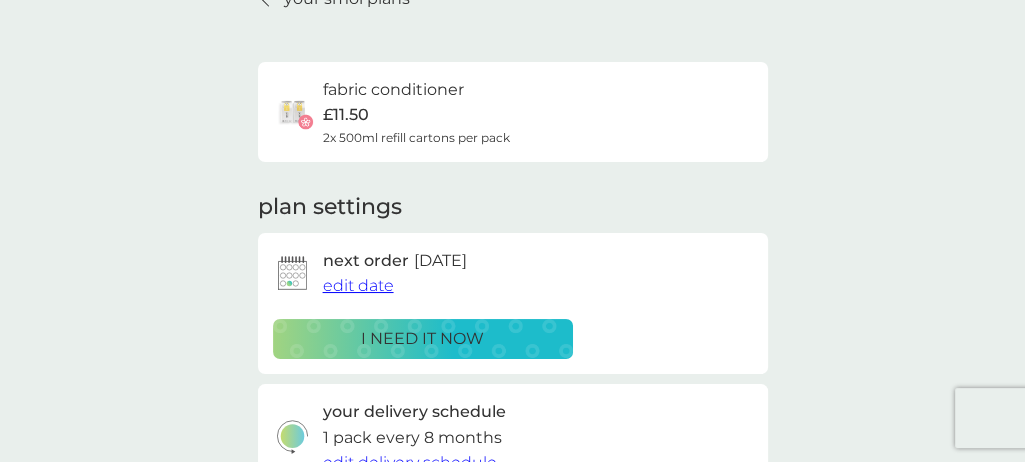 scroll, scrollTop: 211, scrollLeft: 0, axis: vertical 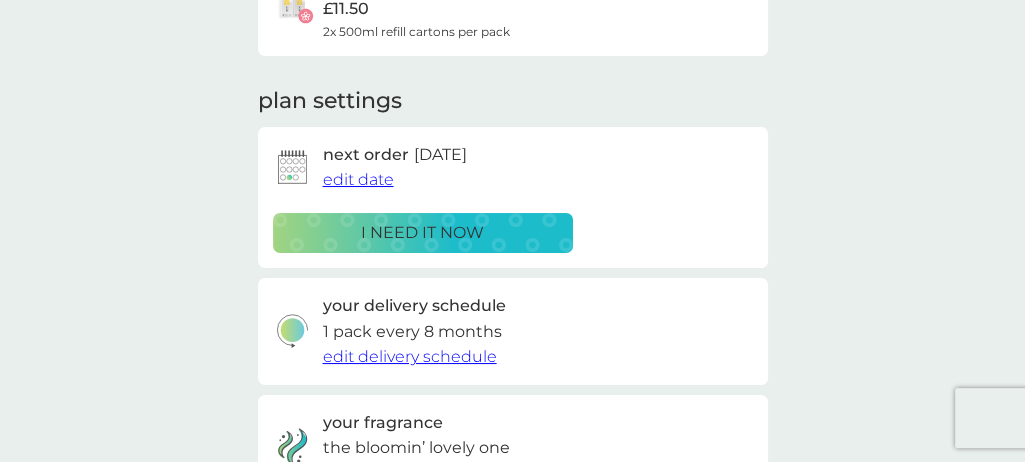 click on "edit delivery schedule" at bounding box center [410, 356] 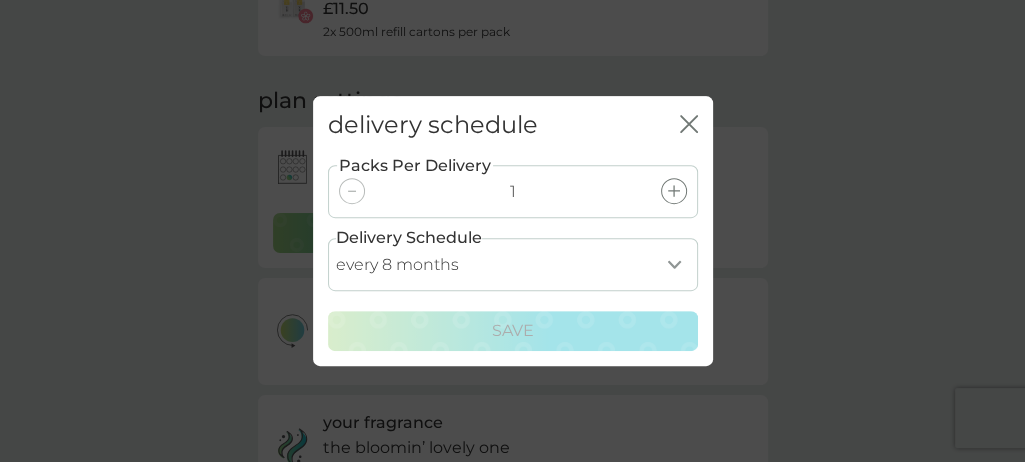 click on "every 1 month every 2 months every 3 months every 4 months every 5 months every 6 months every 7 months every 8 months" at bounding box center [513, 264] 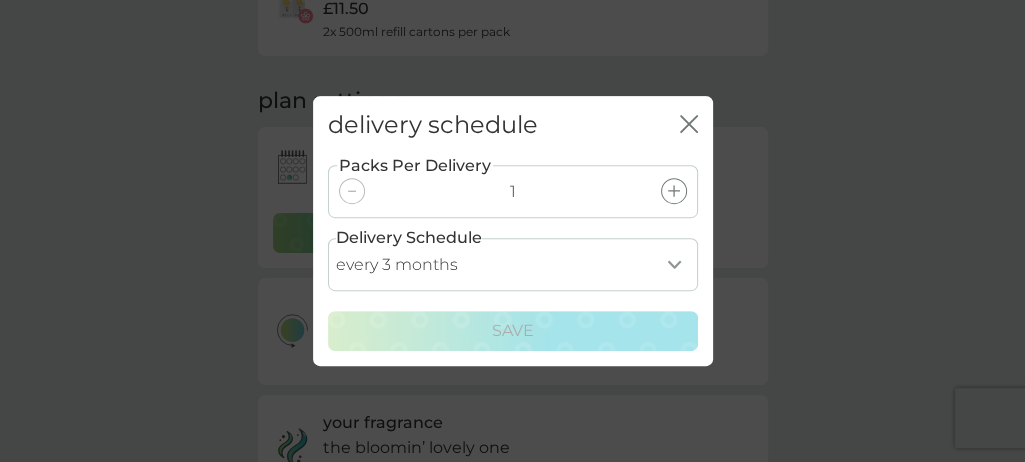click on "every 3 months" at bounding box center (0, 0) 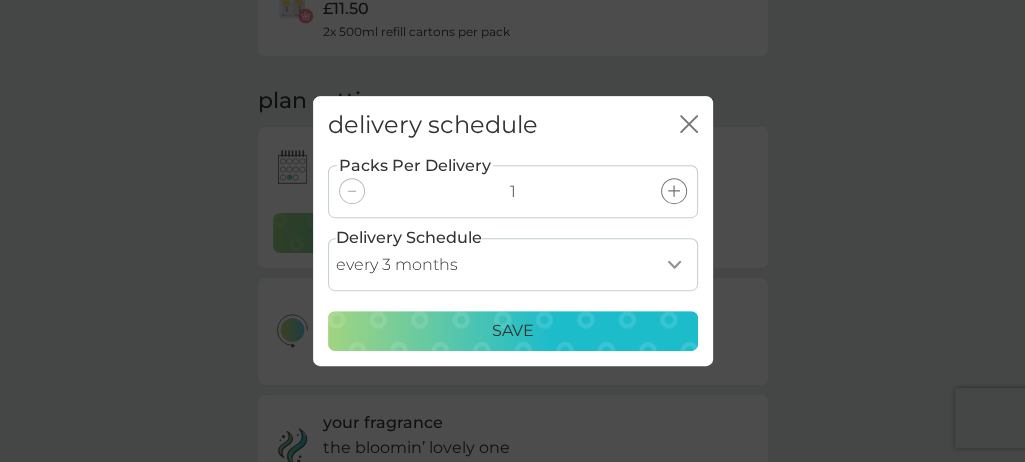click on "Save" at bounding box center [513, 331] 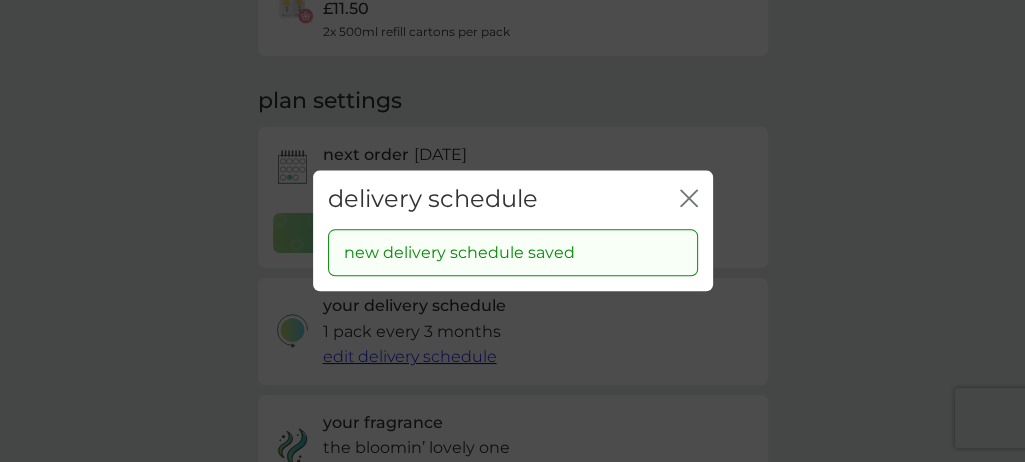 click on "close" 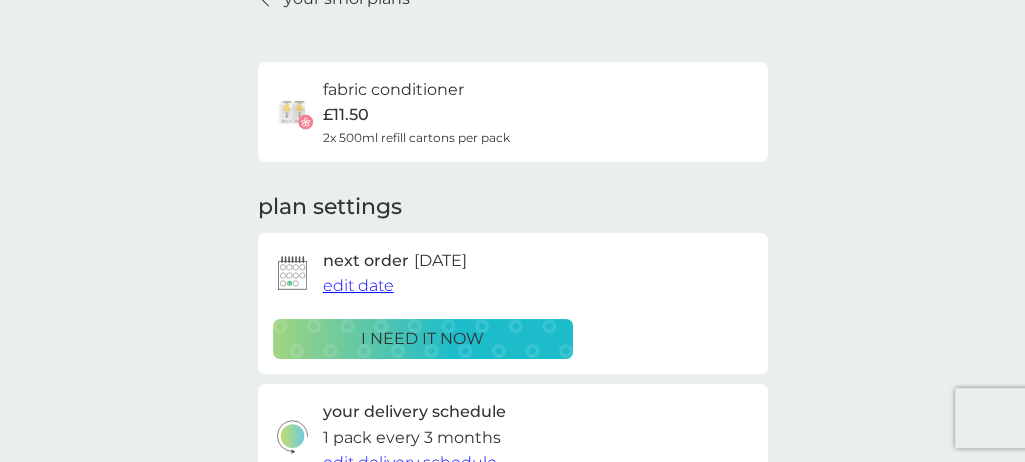 scroll, scrollTop: 0, scrollLeft: 0, axis: both 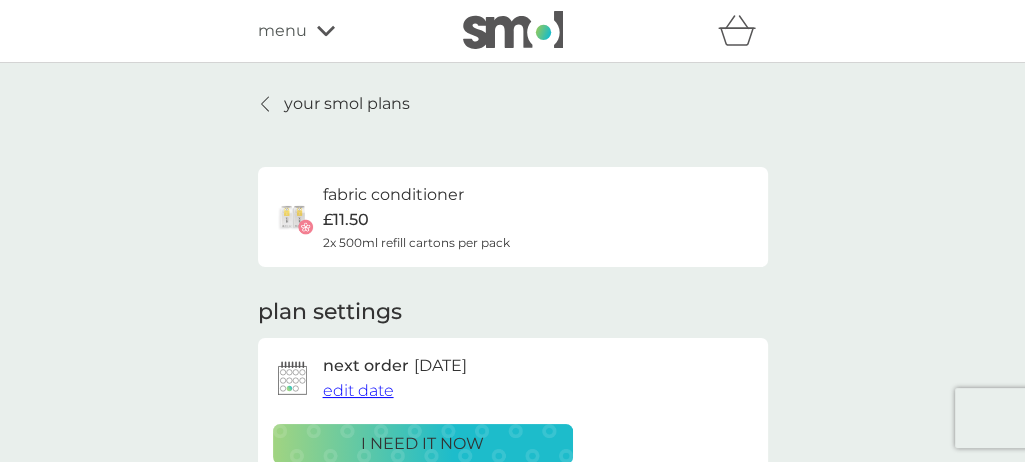click on "2x 500ml refill cartons per pack" at bounding box center (416, 242) 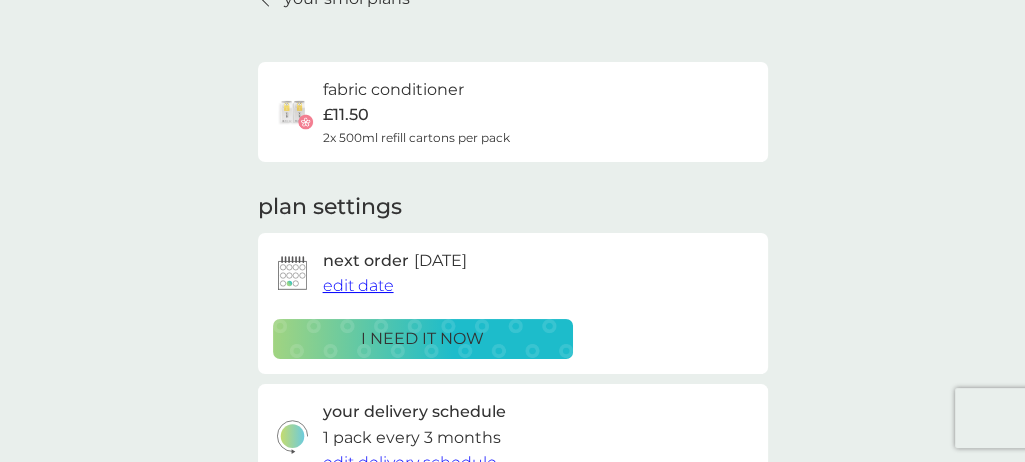 scroll, scrollTop: 211, scrollLeft: 0, axis: vertical 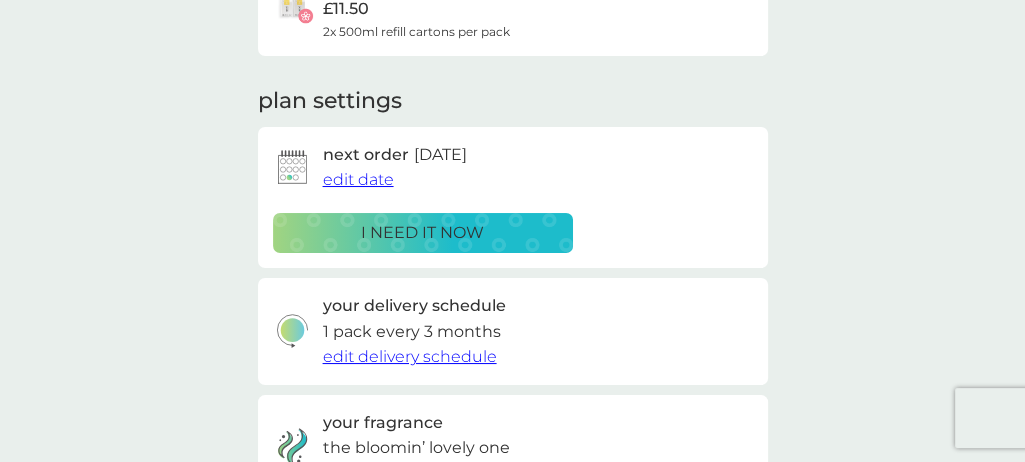 click on "edit delivery schedule" at bounding box center [410, 356] 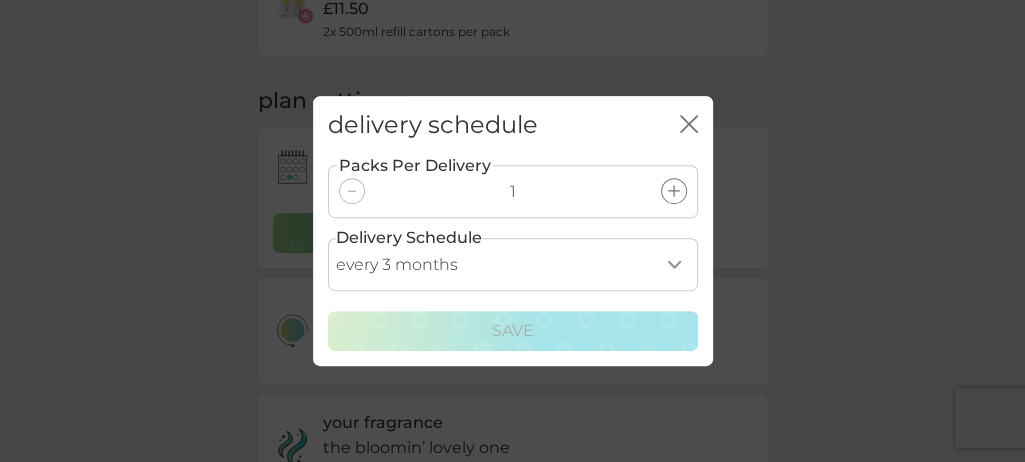 click on "every 1 month every 2 months every 3 months every 4 months every 5 months every 6 months every 7 months every 8 months" at bounding box center (513, 264) 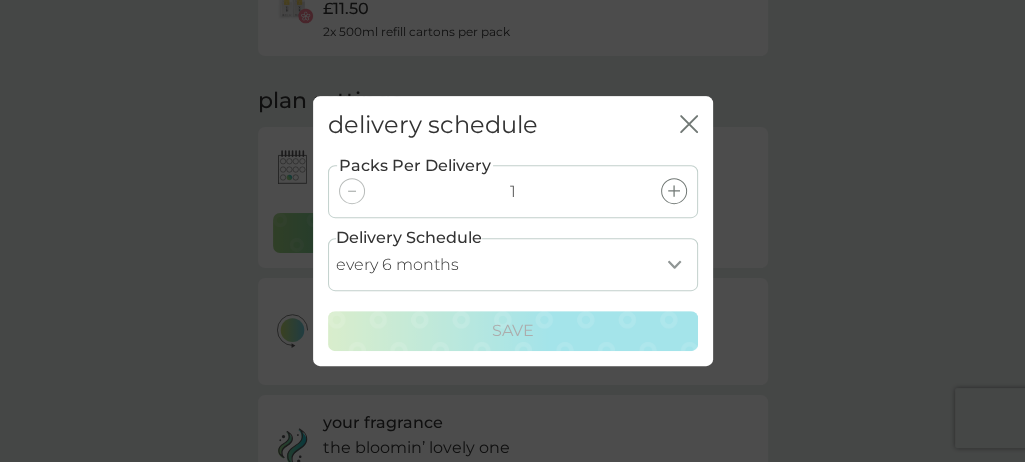 click on "every 6 months" at bounding box center [0, 0] 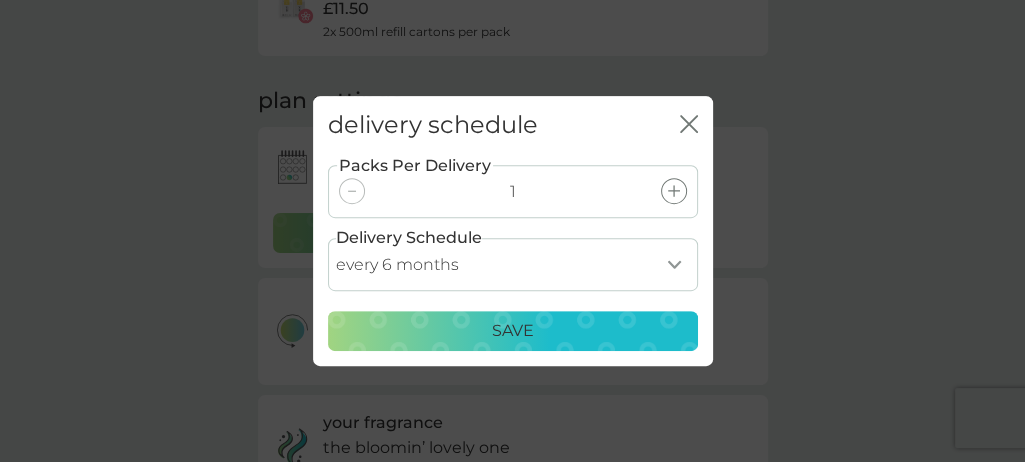 click on "Save" at bounding box center [513, 331] 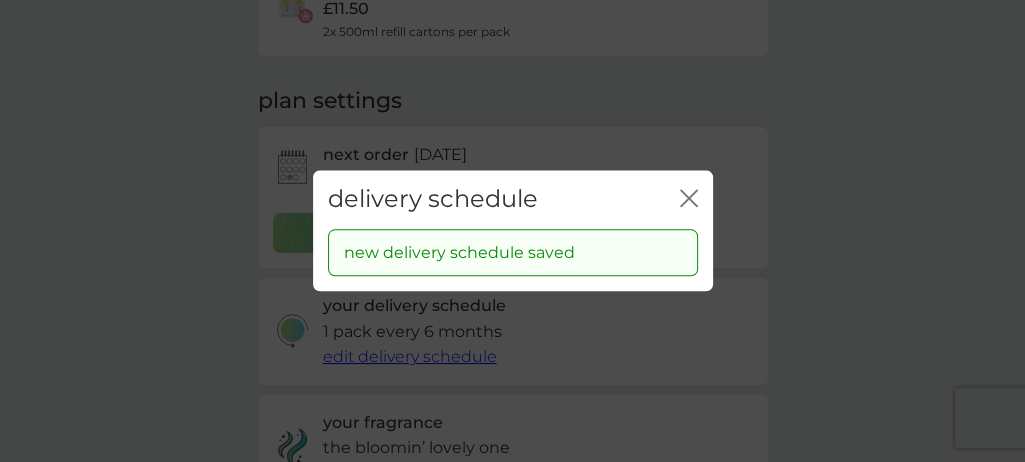 click on "close" 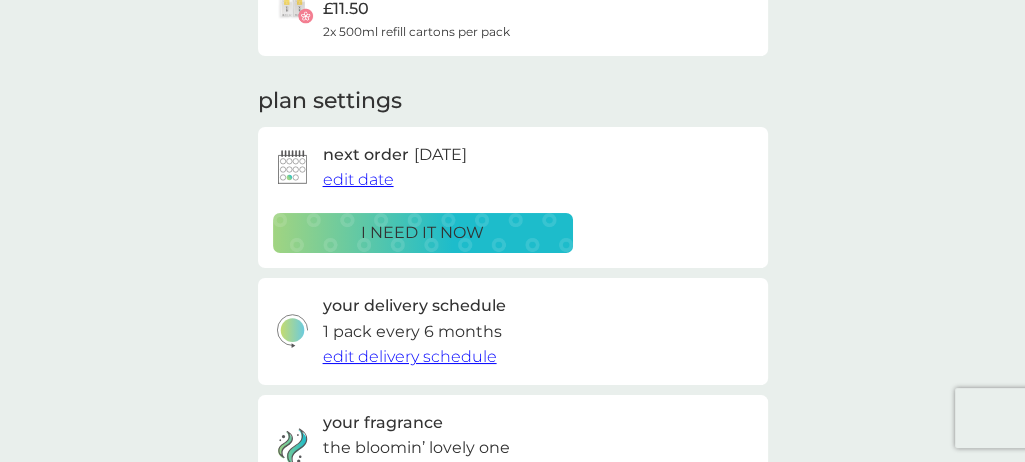 scroll, scrollTop: 0, scrollLeft: 0, axis: both 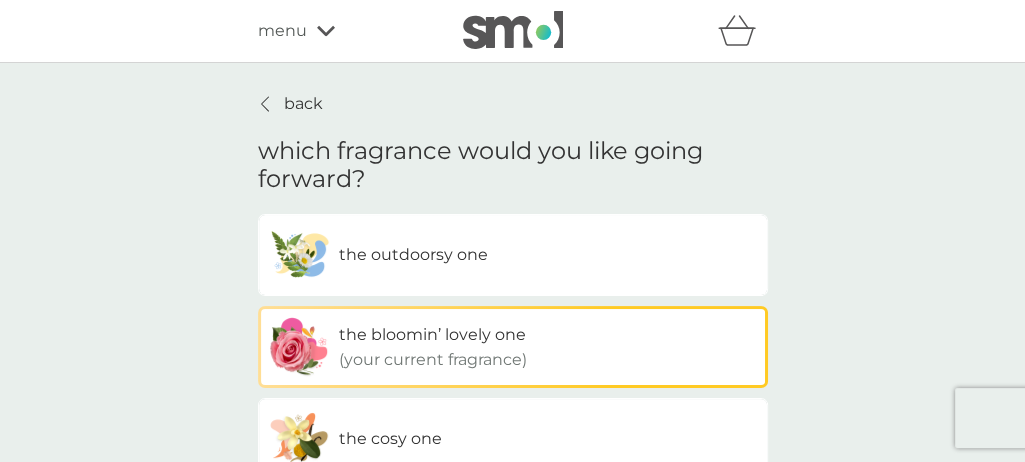 click on "back" at bounding box center [290, 104] 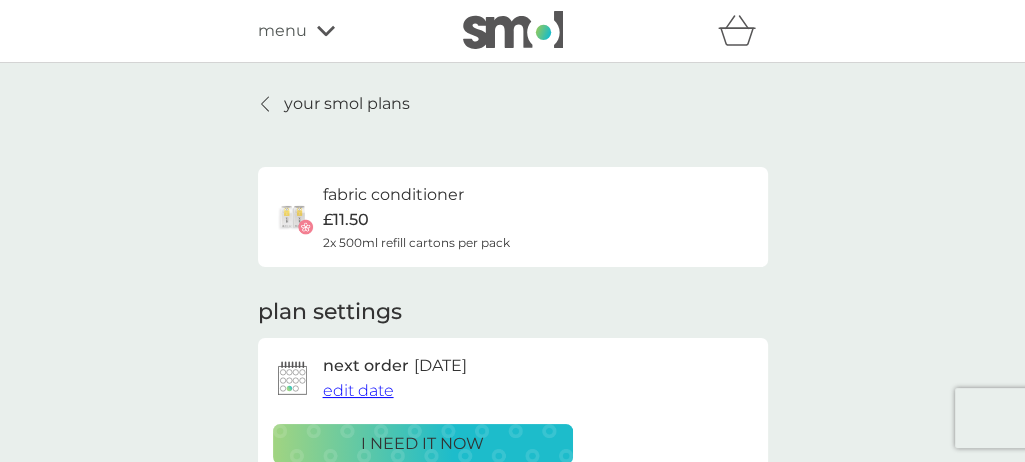 click 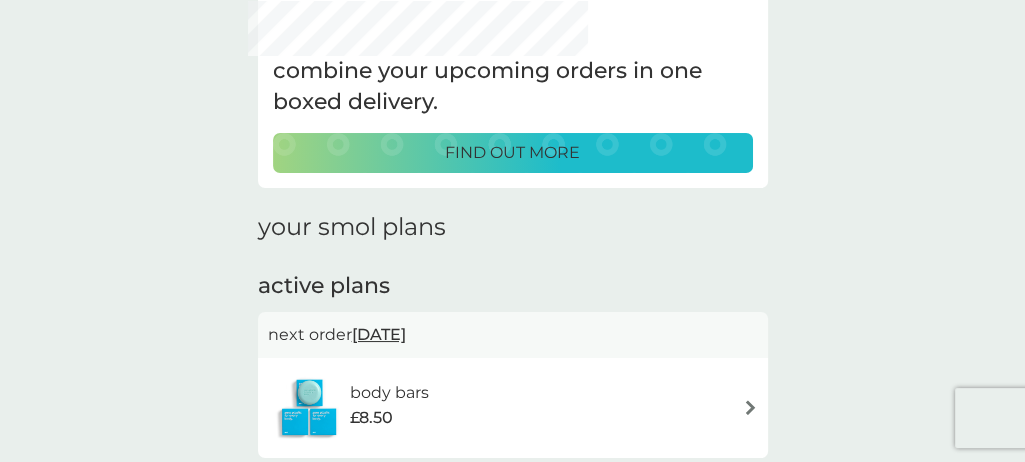 scroll, scrollTop: 211, scrollLeft: 0, axis: vertical 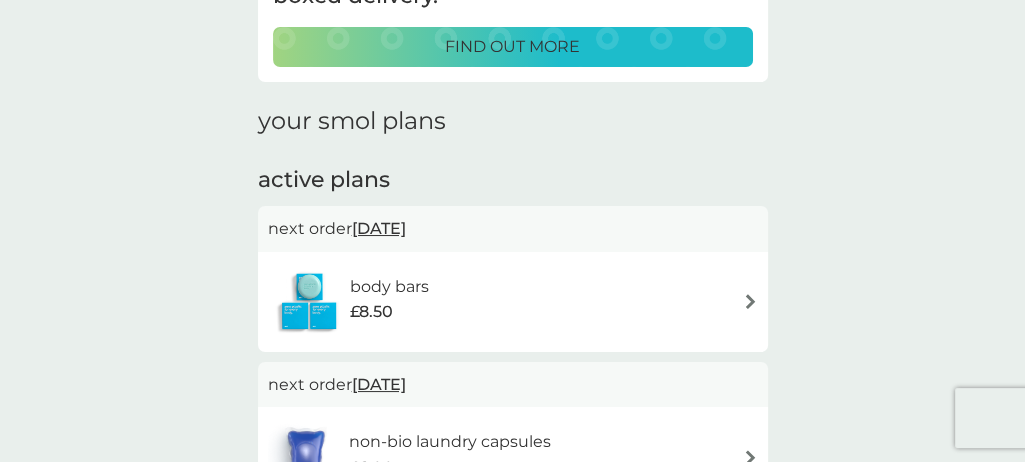 click at bounding box center (750, 301) 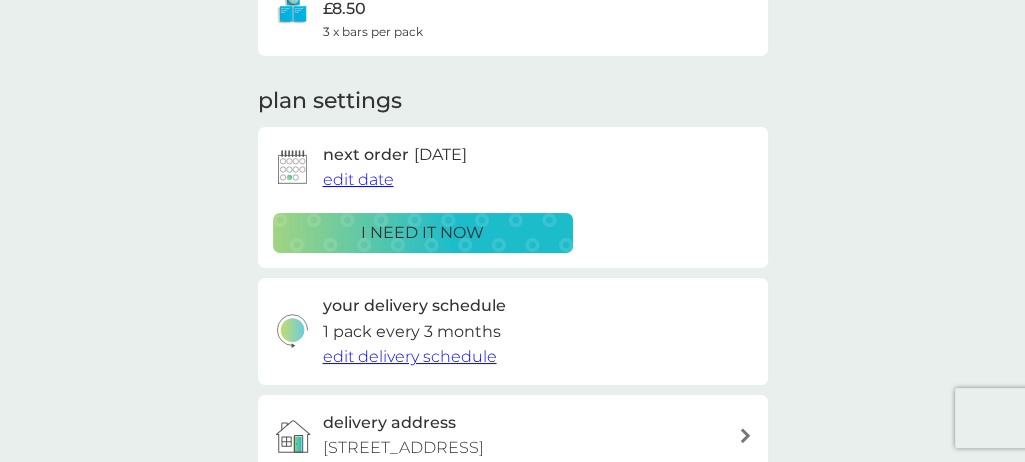 scroll, scrollTop: 105, scrollLeft: 0, axis: vertical 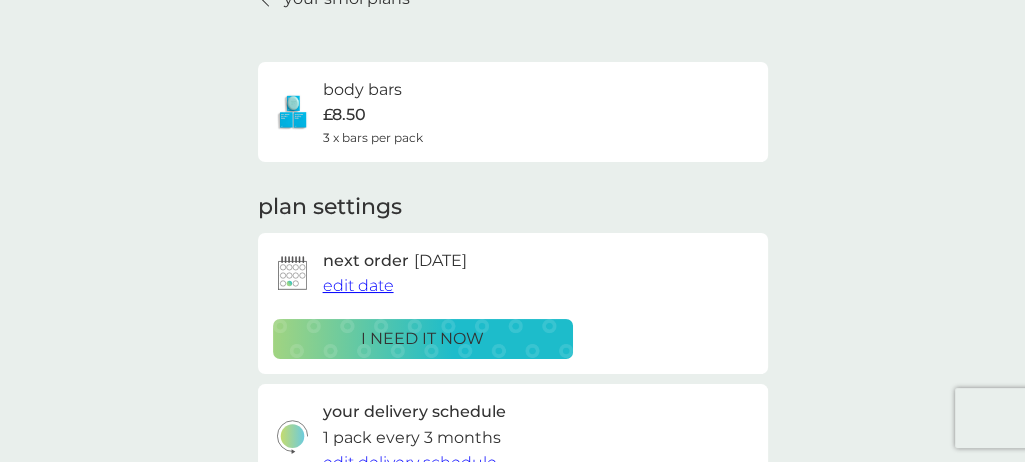 click on "body bars £8.50 3 x bars per pack" at bounding box center (373, 112) 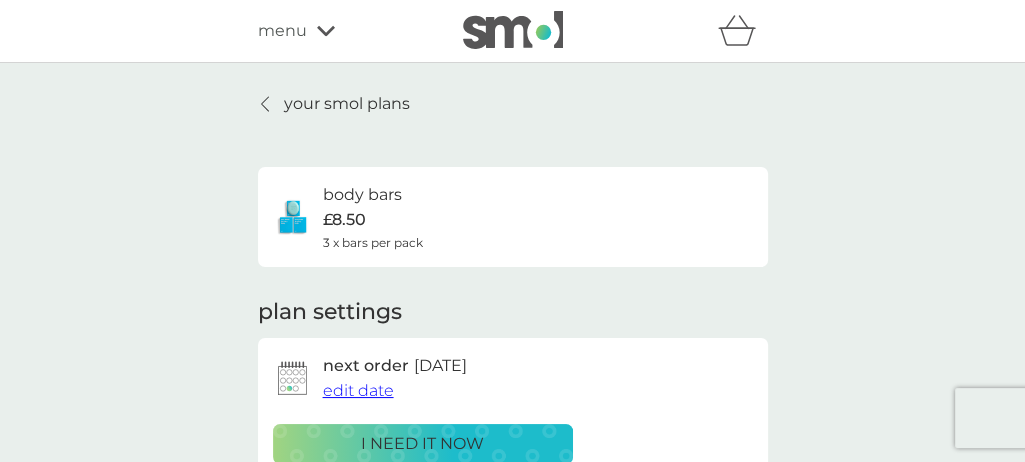 click on "your smol plans" at bounding box center (347, 104) 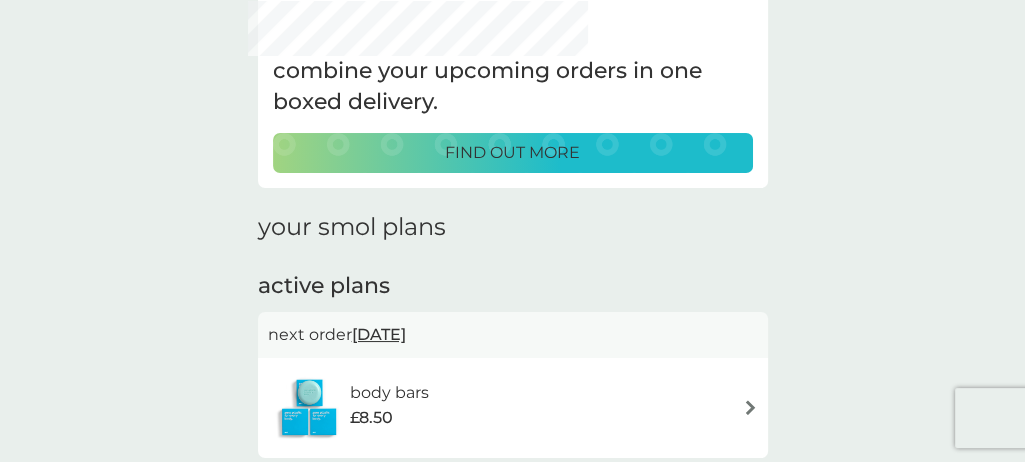 scroll, scrollTop: 211, scrollLeft: 0, axis: vertical 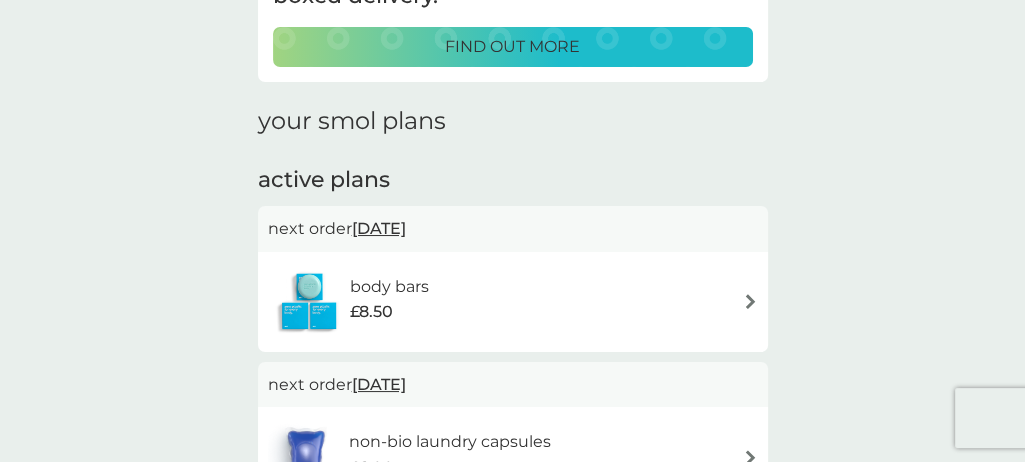 click on "body bars £8.50" at bounding box center [513, 302] 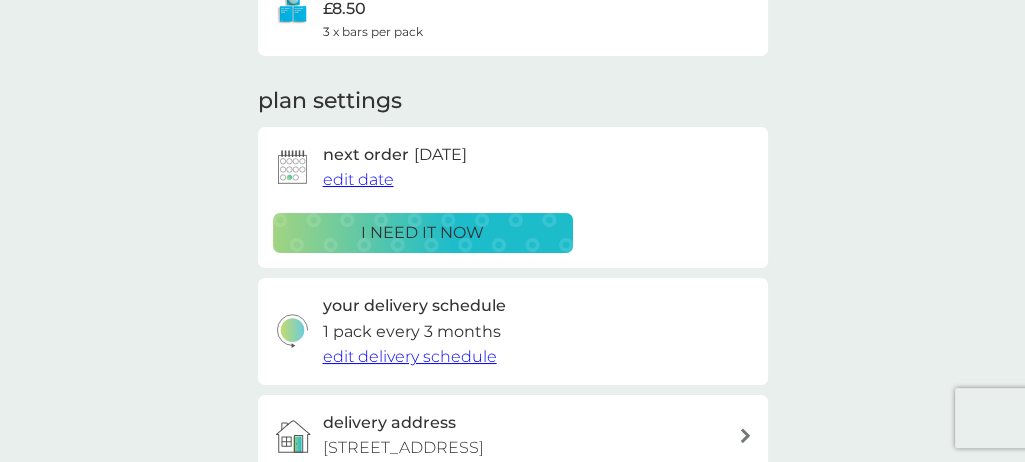 scroll, scrollTop: 105, scrollLeft: 0, axis: vertical 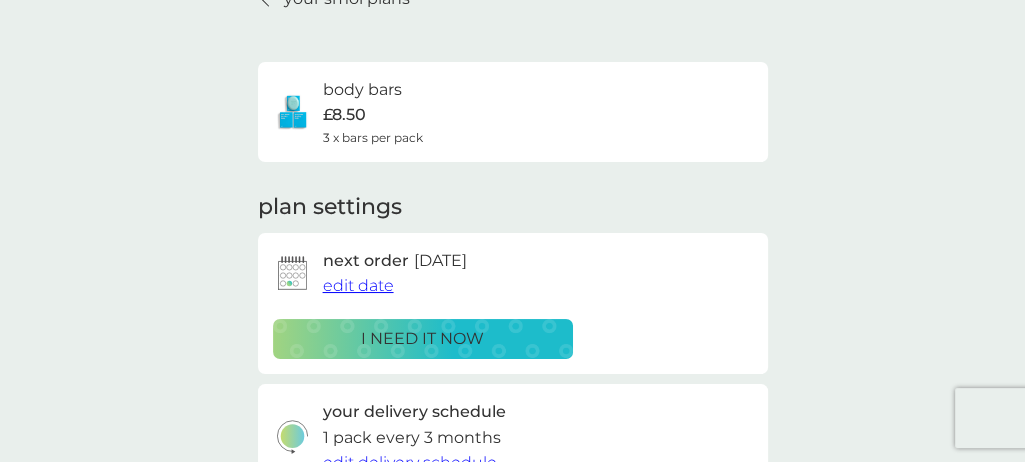 click on "body bars £8.50 3 x bars per pack" at bounding box center (513, 112) 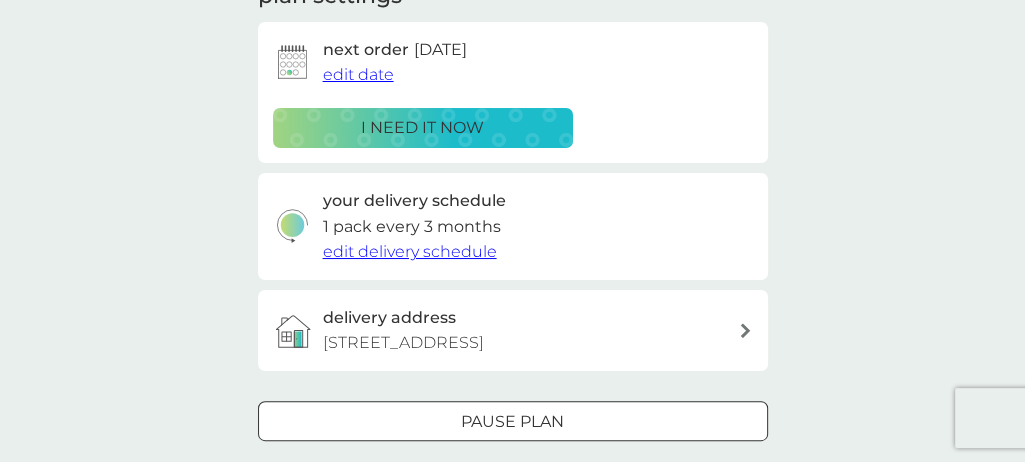 scroll, scrollTop: 0, scrollLeft: 0, axis: both 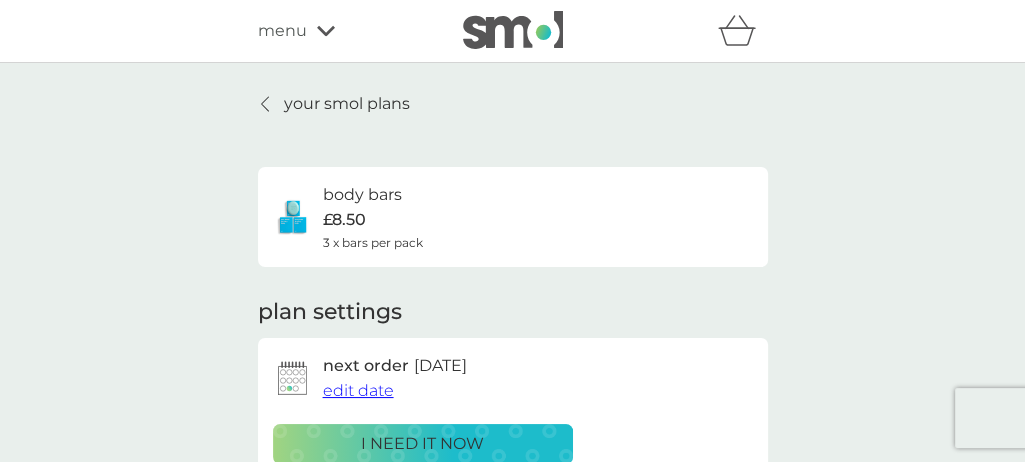 click 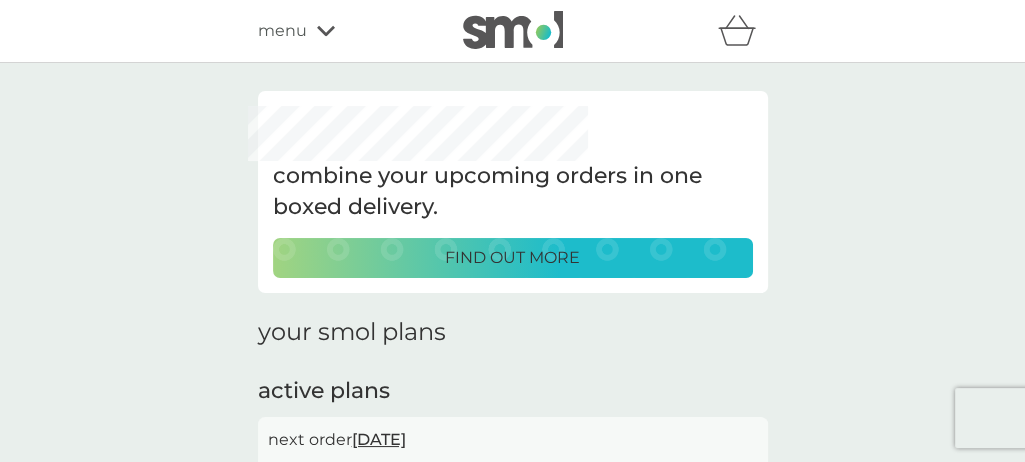 click 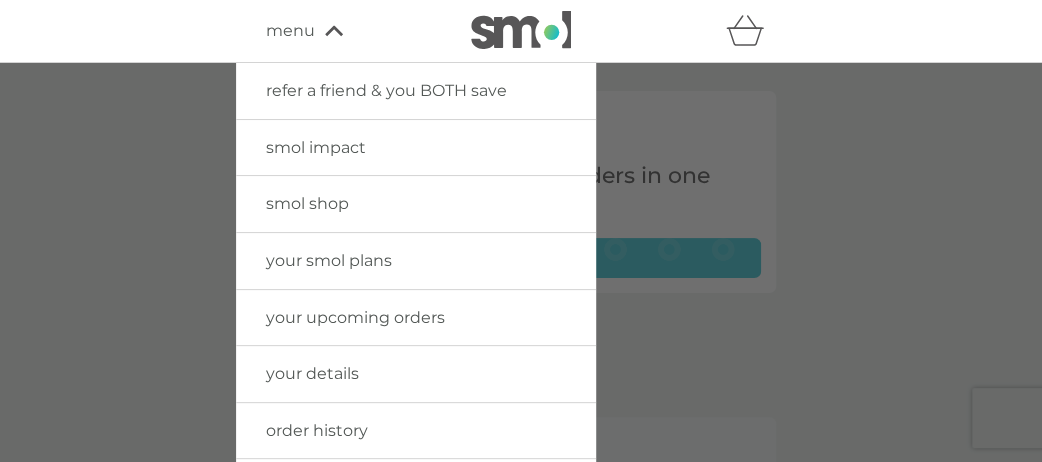 click on "smol shop" at bounding box center (307, 203) 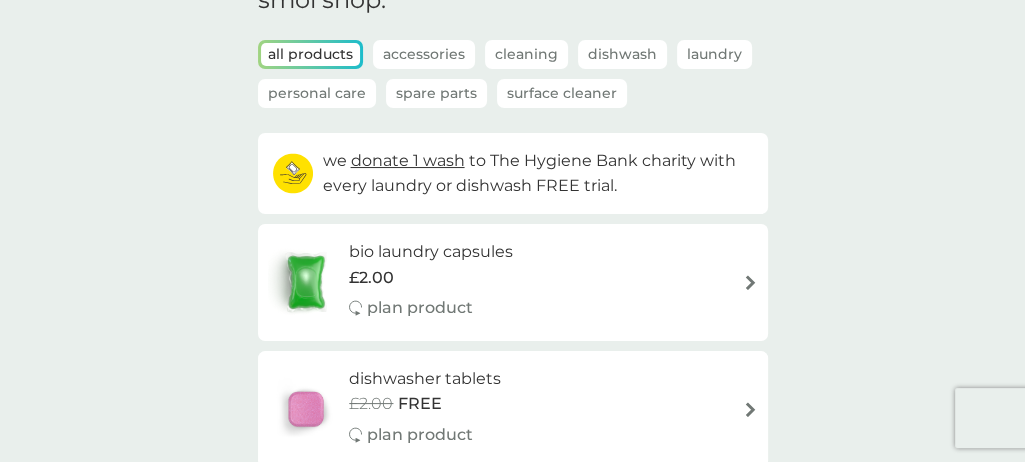 scroll, scrollTop: 0, scrollLeft: 0, axis: both 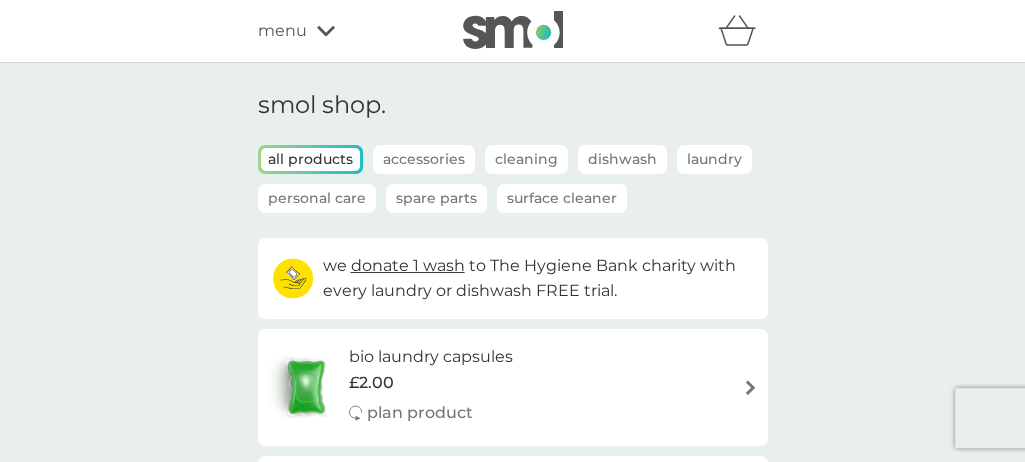 click on "Personal Care" at bounding box center (317, 198) 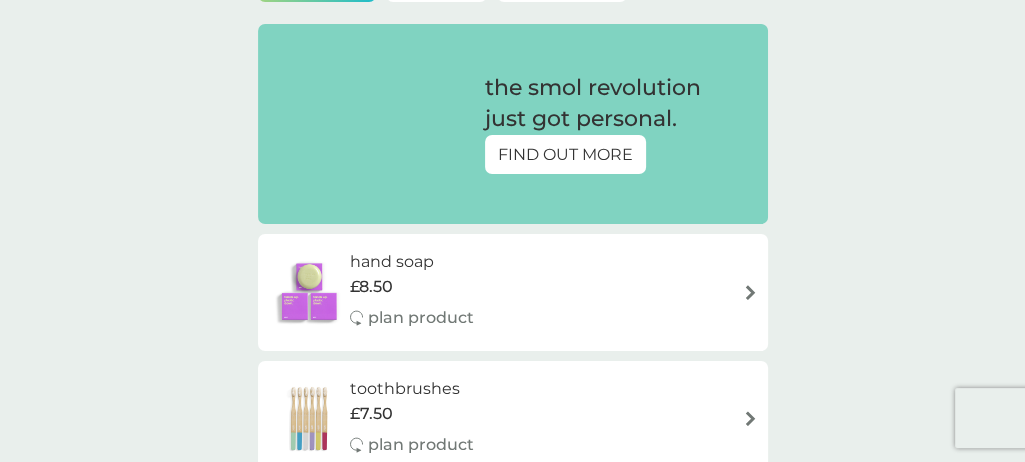 scroll, scrollTop: 105, scrollLeft: 0, axis: vertical 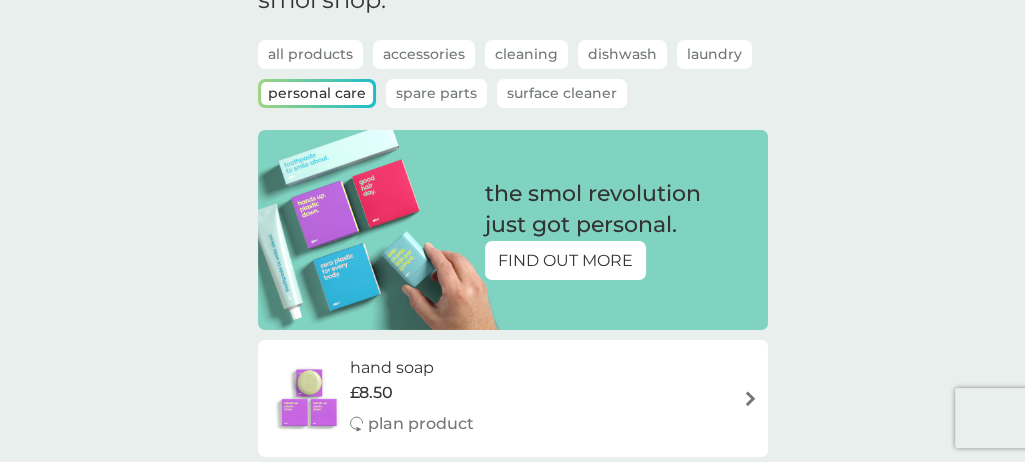 click on "Accessories" at bounding box center [424, 54] 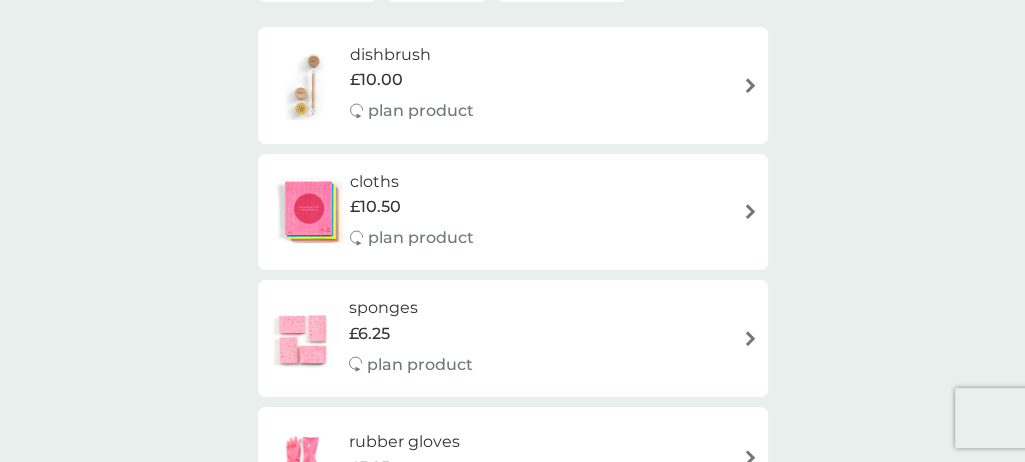 scroll, scrollTop: 0, scrollLeft: 0, axis: both 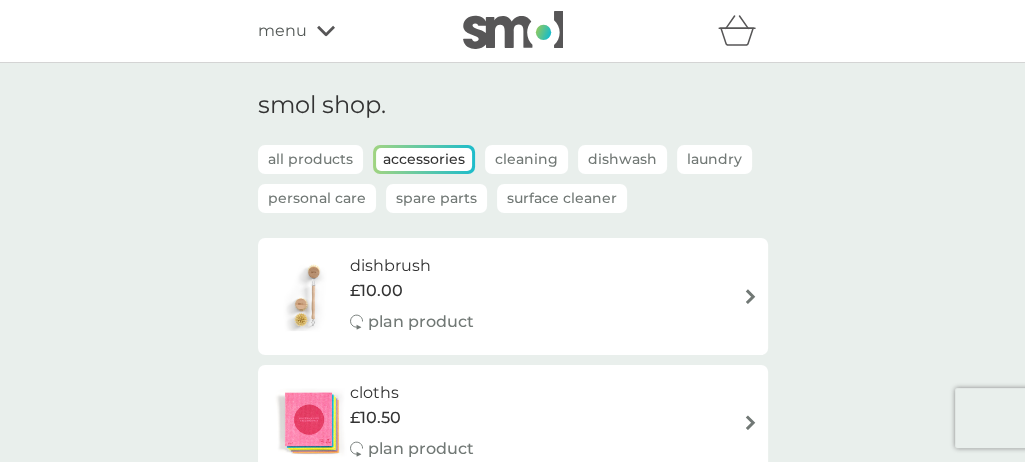 click 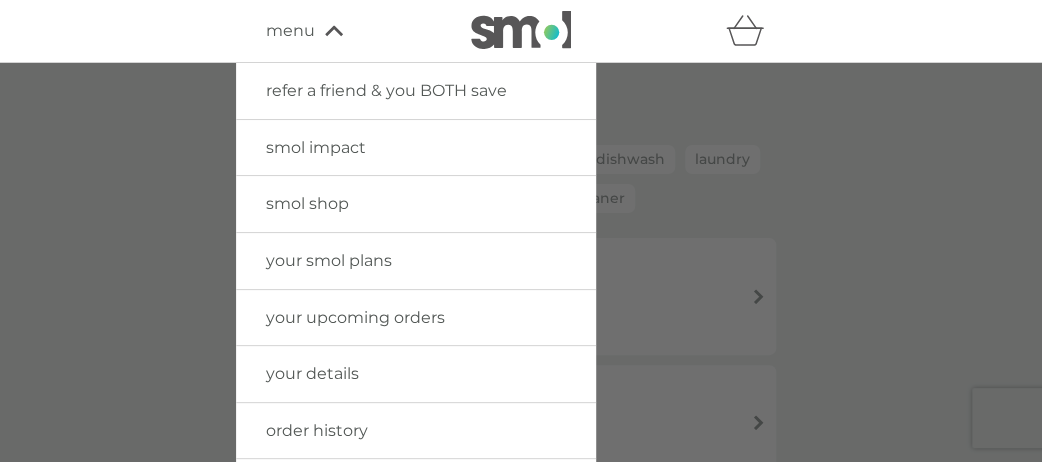 click at bounding box center [521, 294] 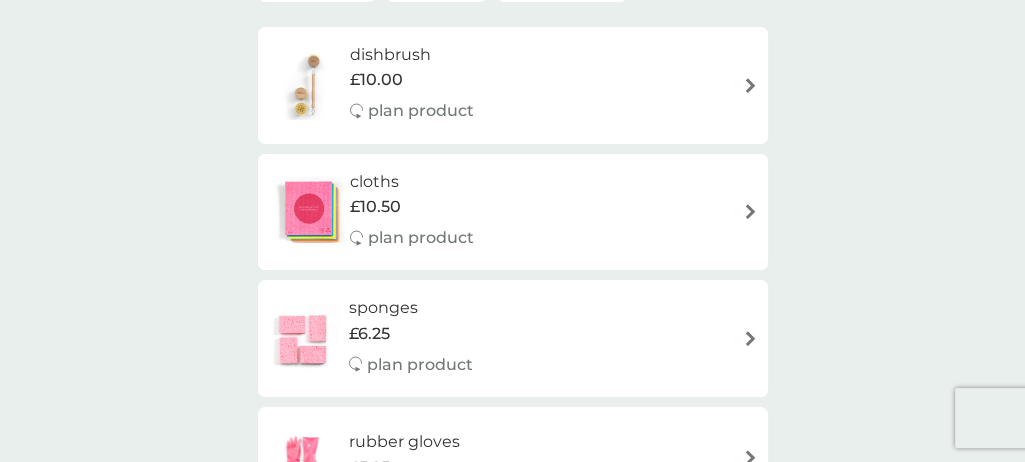 scroll, scrollTop: 0, scrollLeft: 0, axis: both 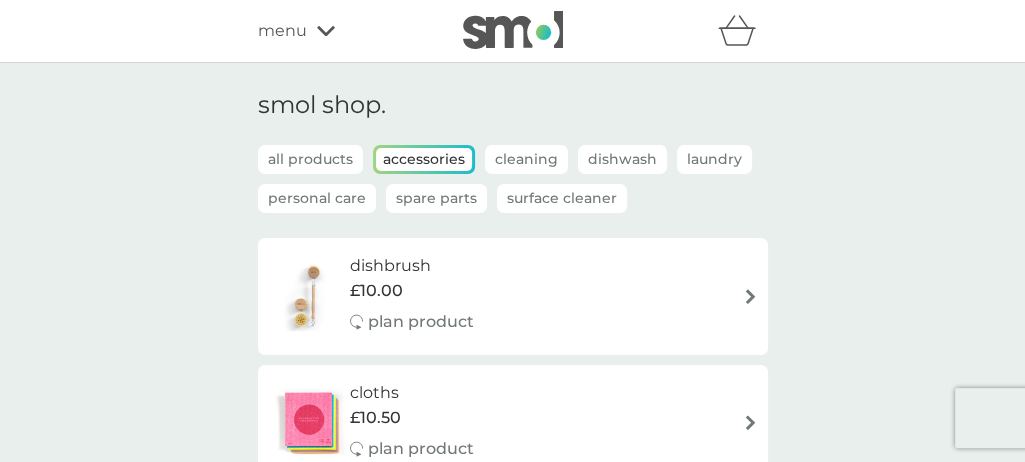 click on "Laundry" at bounding box center (714, 159) 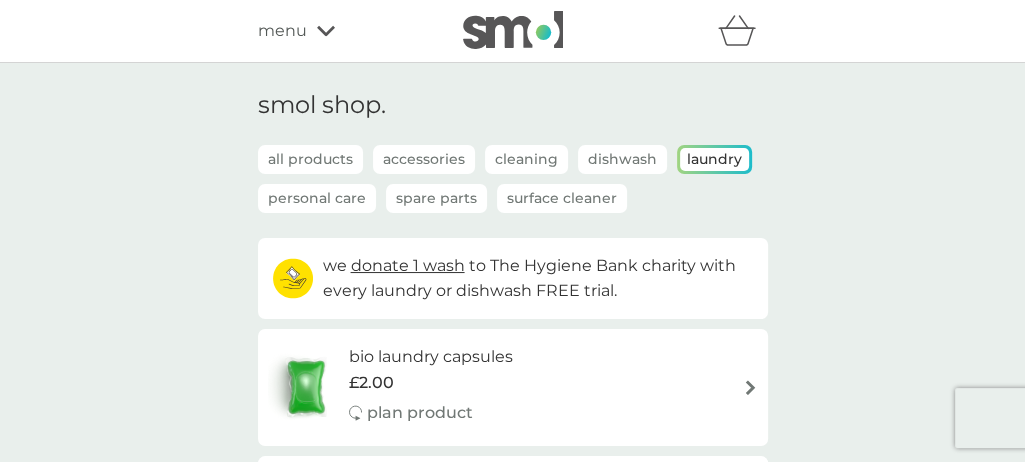 scroll, scrollTop: 105, scrollLeft: 0, axis: vertical 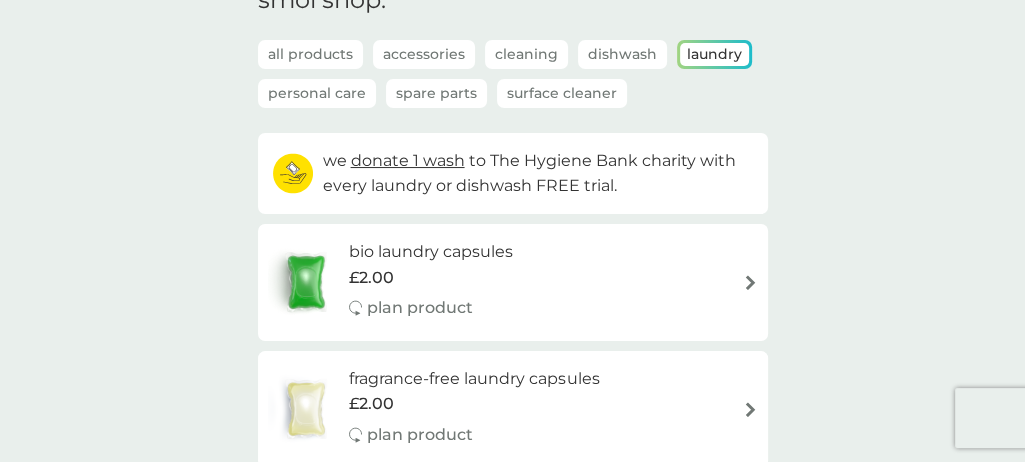 click at bounding box center (750, 282) 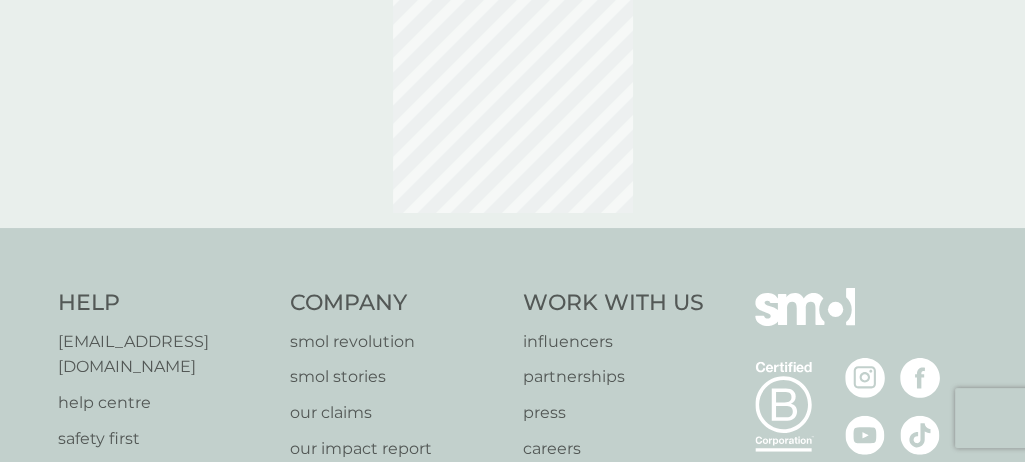 scroll, scrollTop: 0, scrollLeft: 0, axis: both 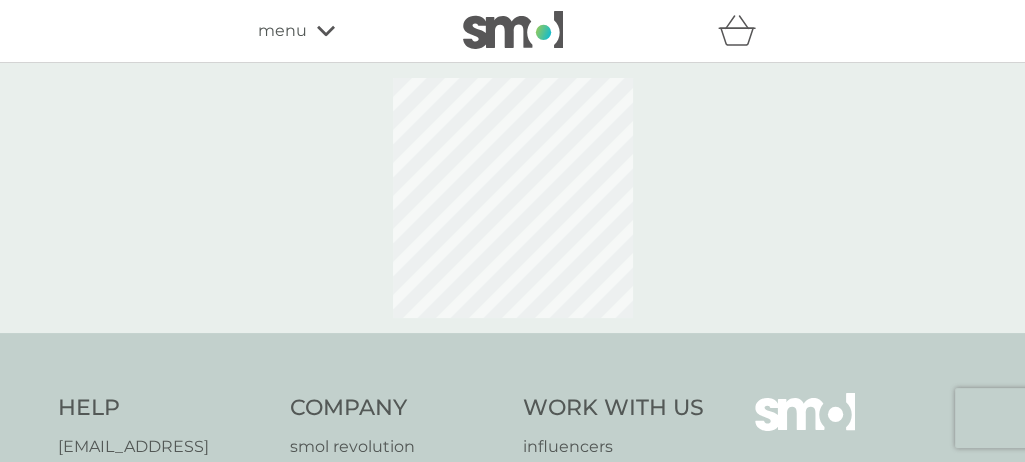 select on "42" 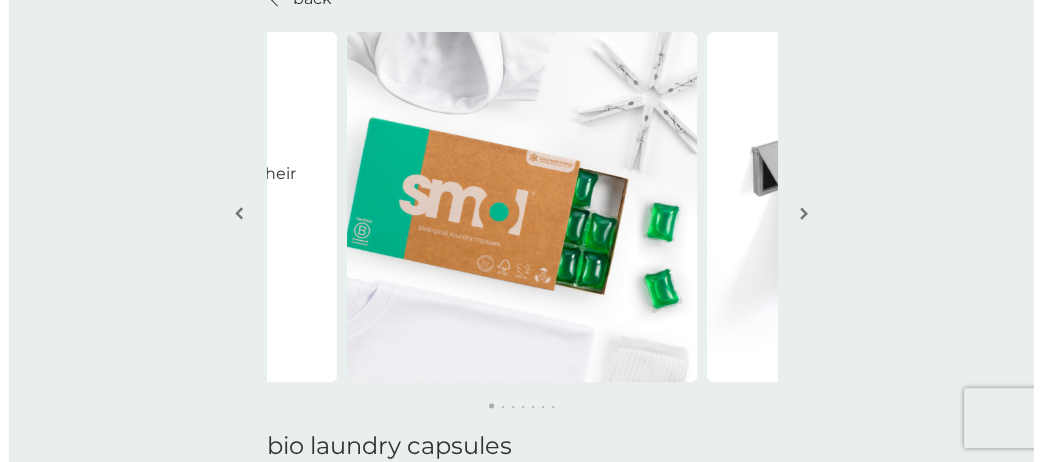 scroll, scrollTop: 0, scrollLeft: 0, axis: both 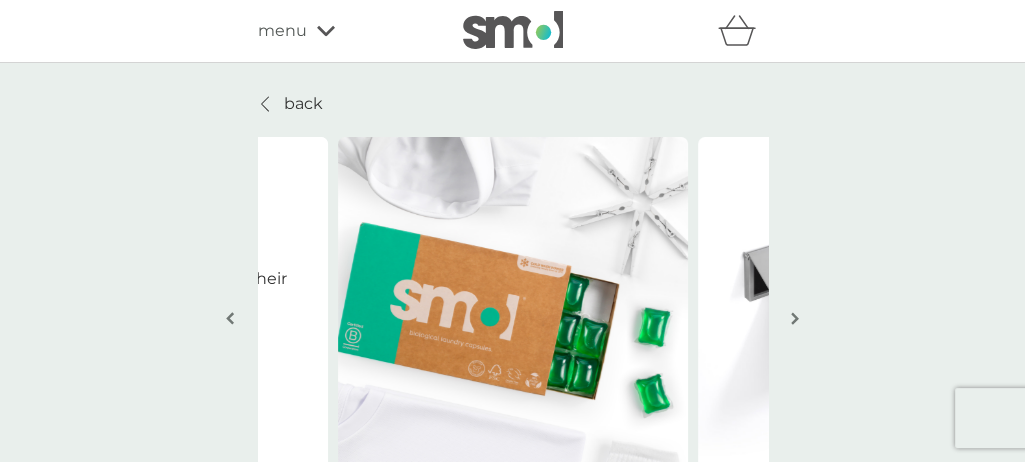 drag, startPoint x: 314, startPoint y: 27, endPoint x: 331, endPoint y: 27, distance: 17 